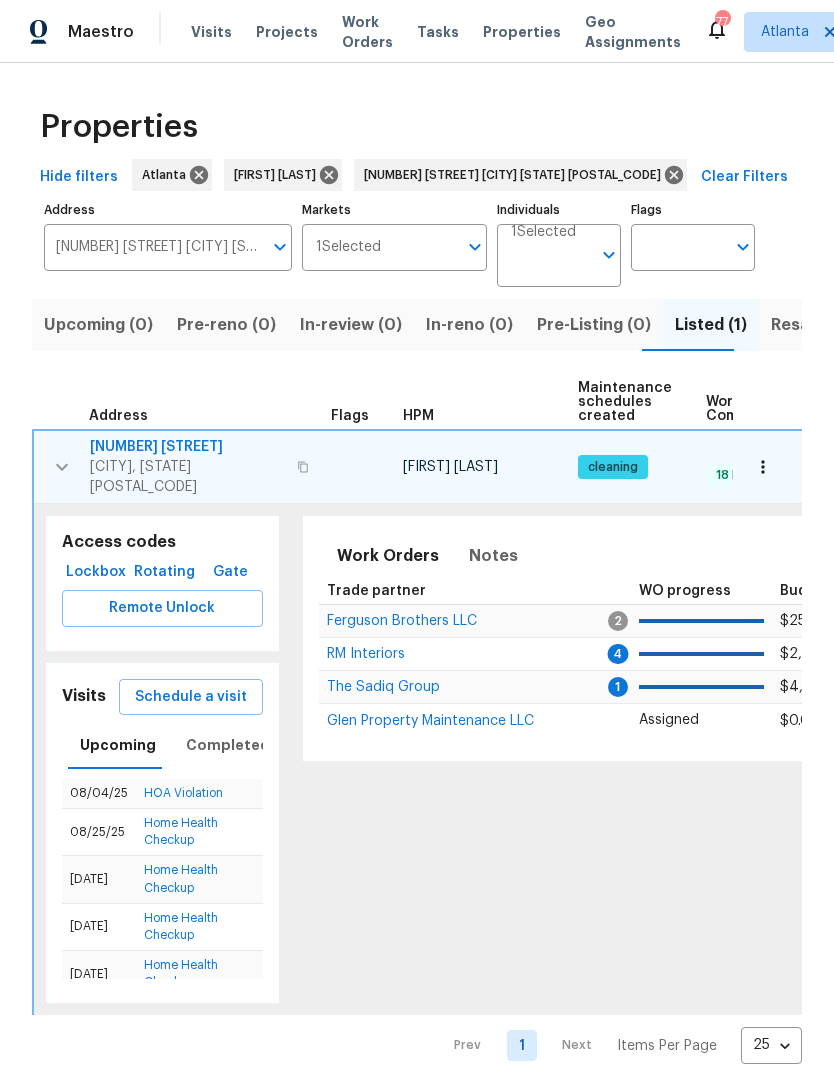 scroll, scrollTop: 0, scrollLeft: 0, axis: both 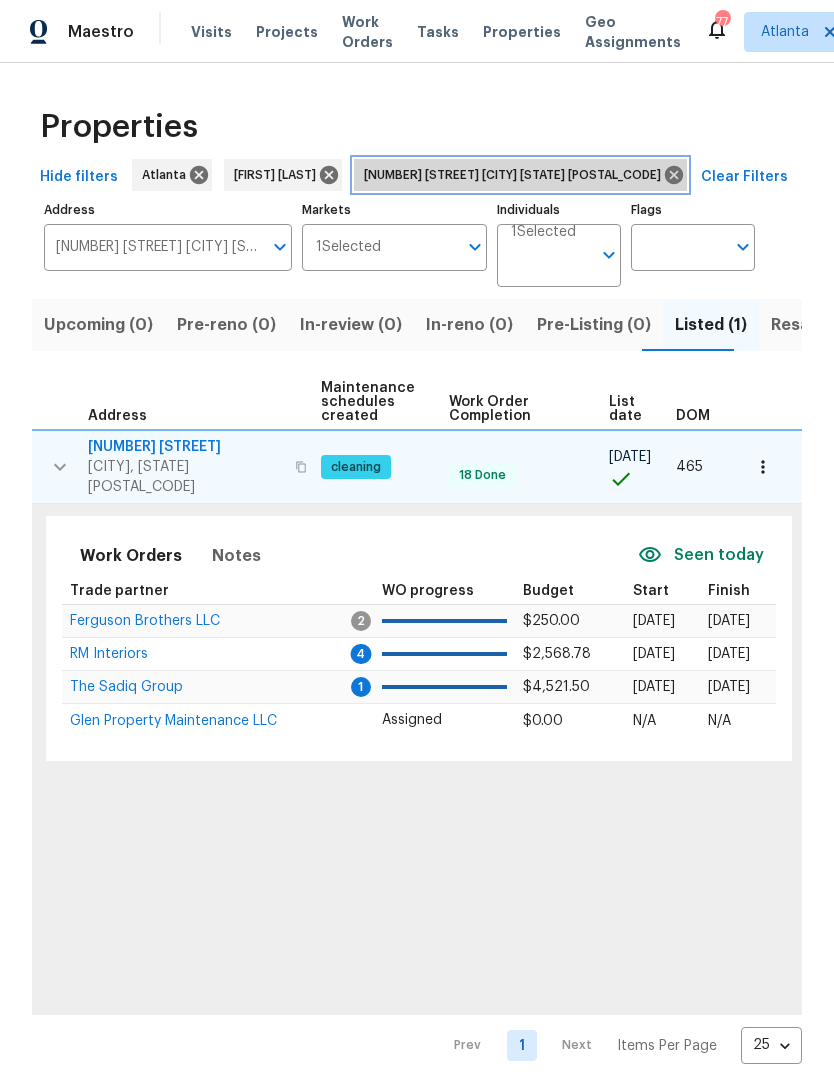 click 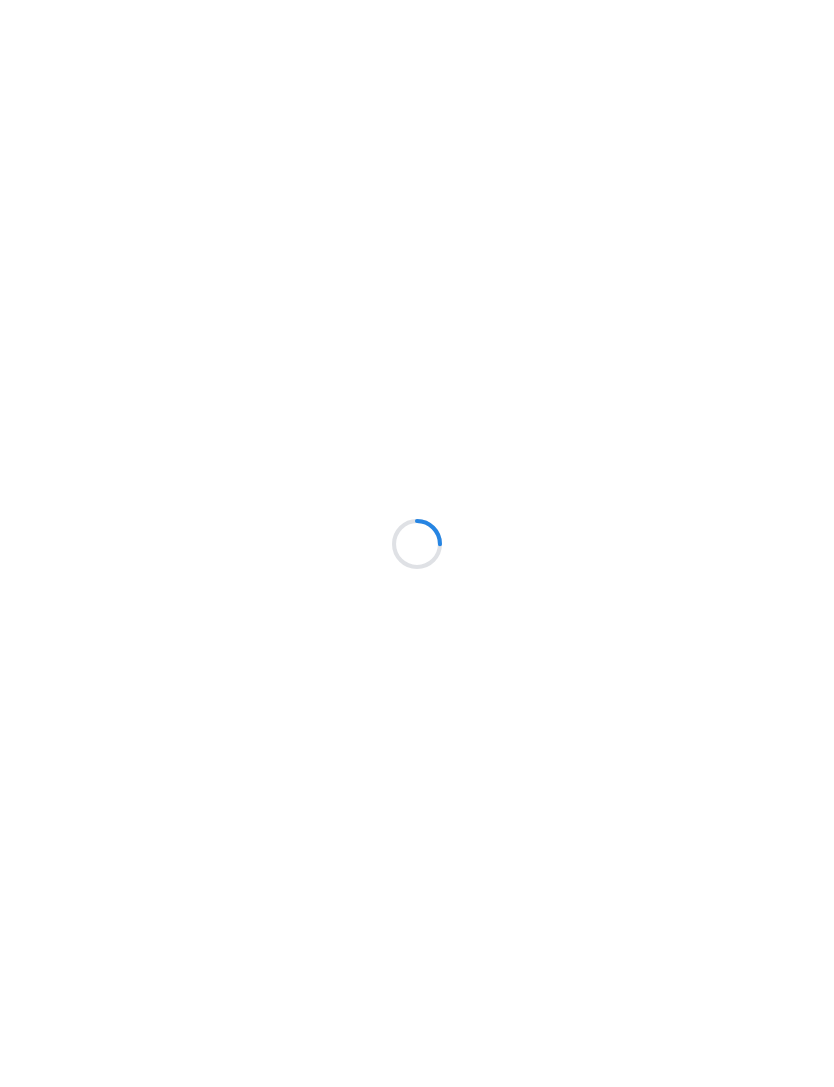 scroll, scrollTop: 0, scrollLeft: 0, axis: both 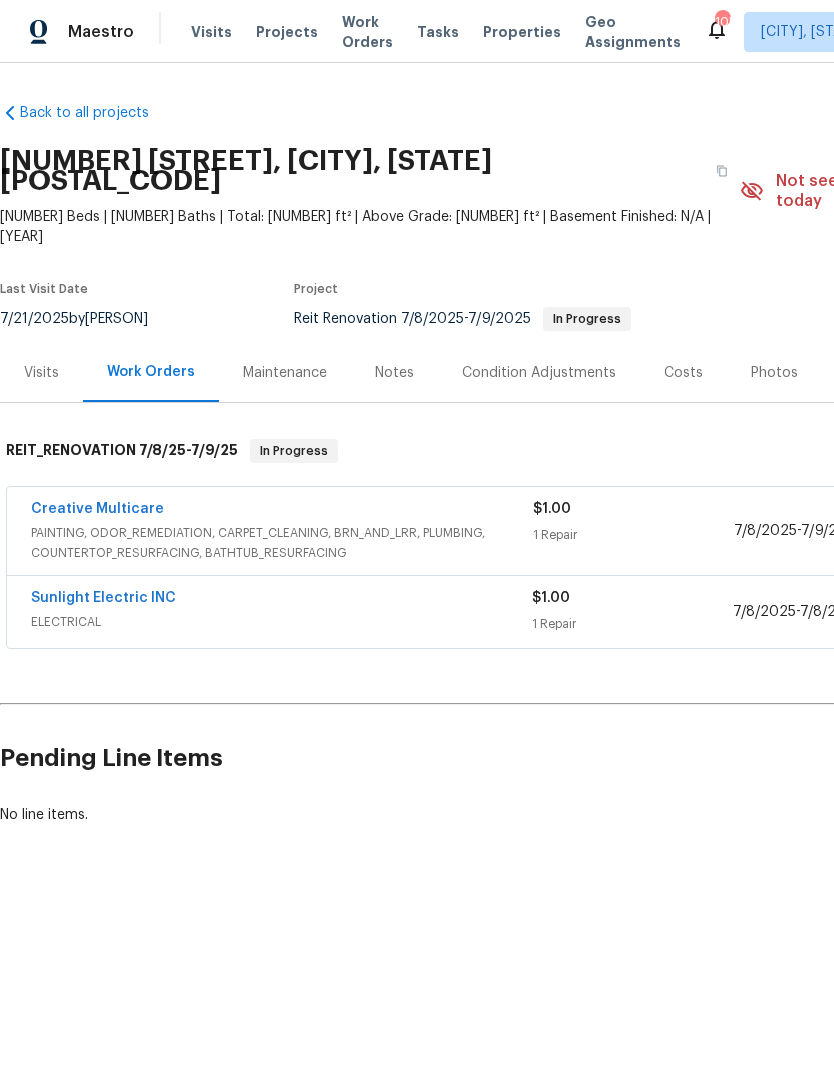 click on "Creative Multicare" at bounding box center (97, 509) 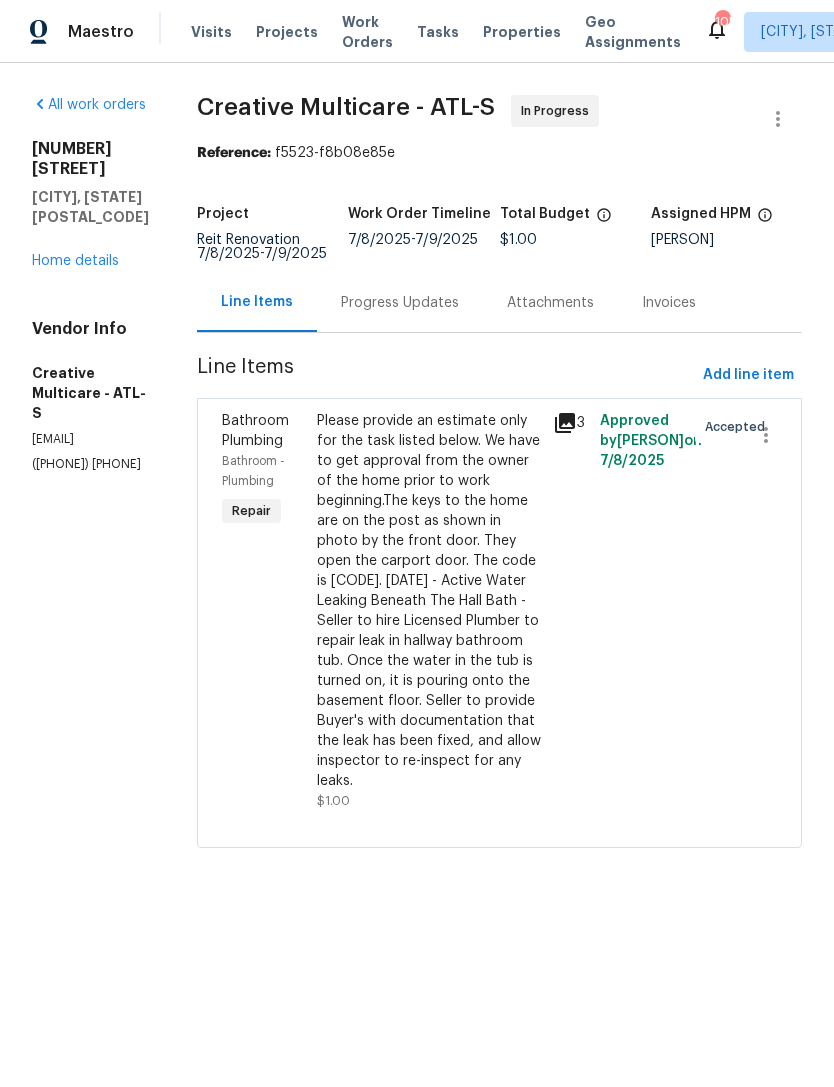 click on "Home details" at bounding box center (75, 261) 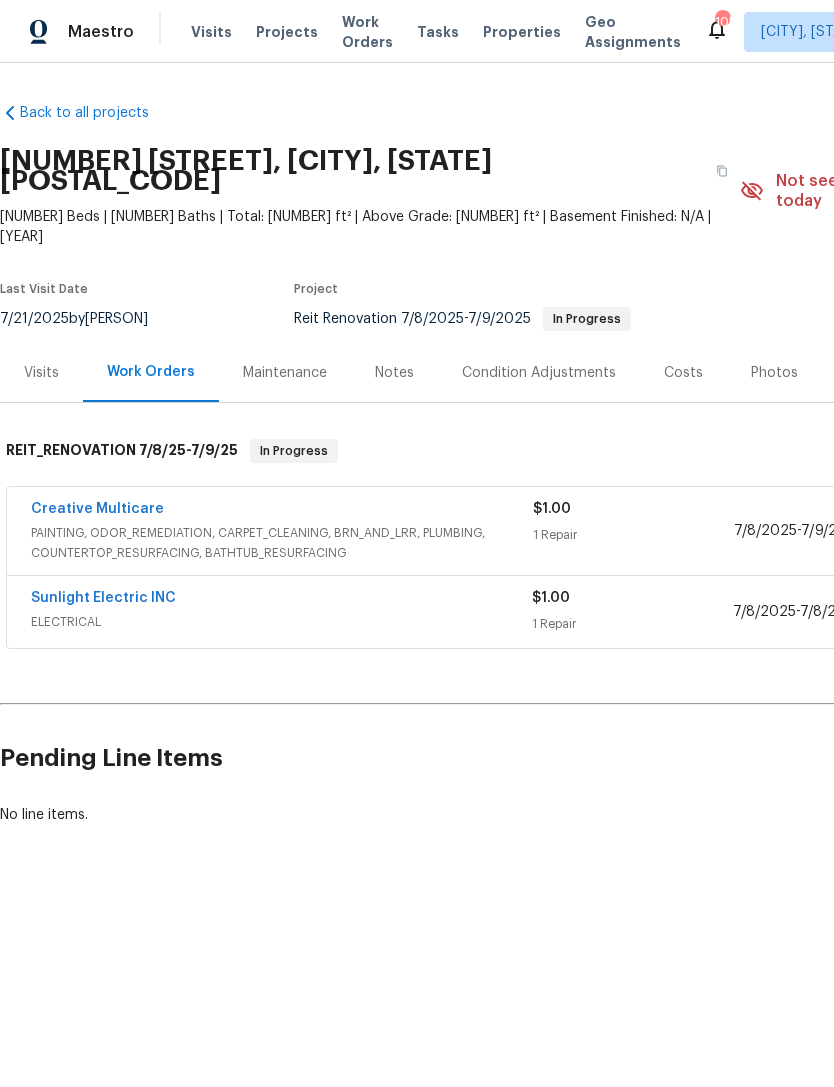 click on "Sunlight Electric INC" at bounding box center [103, 598] 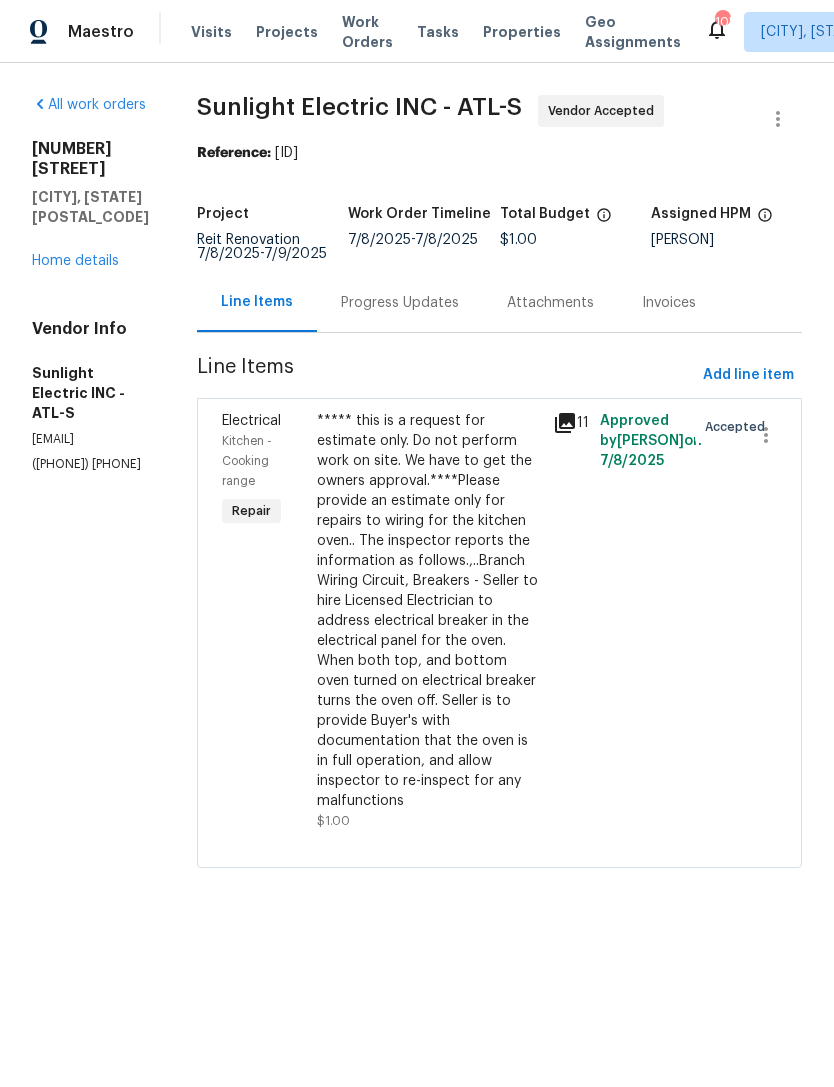 click on "Progress Updates" at bounding box center (400, 303) 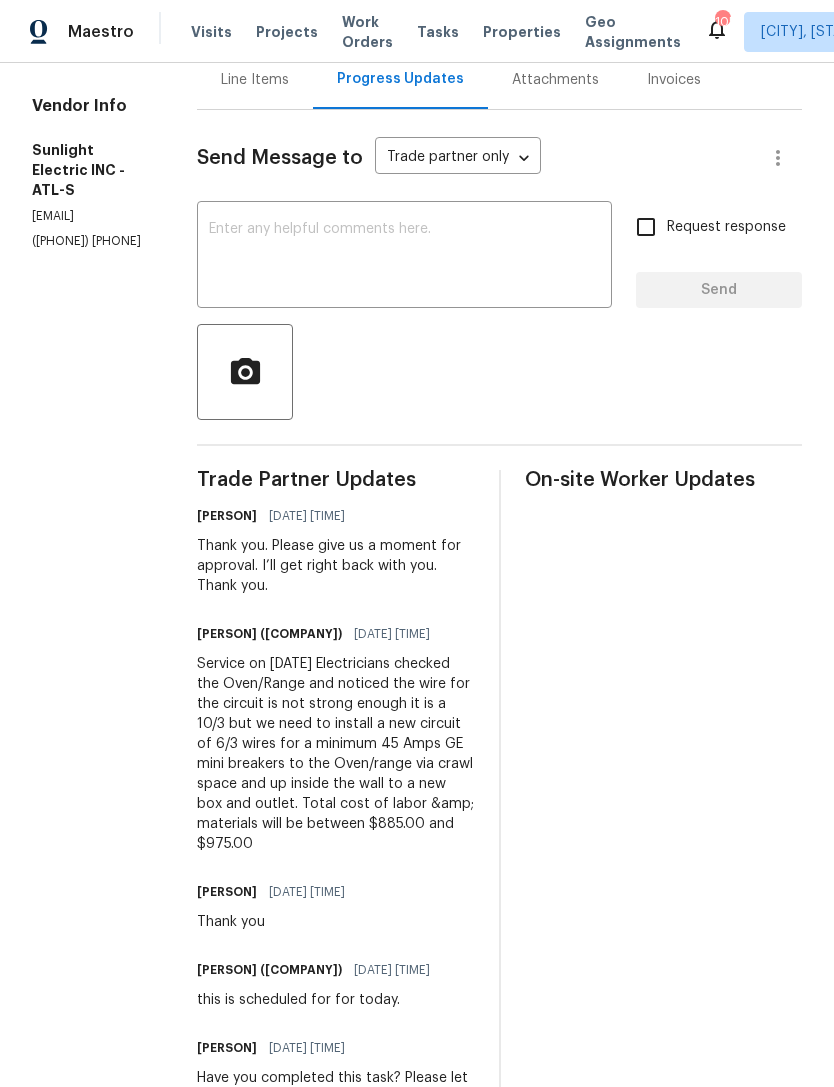 scroll, scrollTop: 220, scrollLeft: 0, axis: vertical 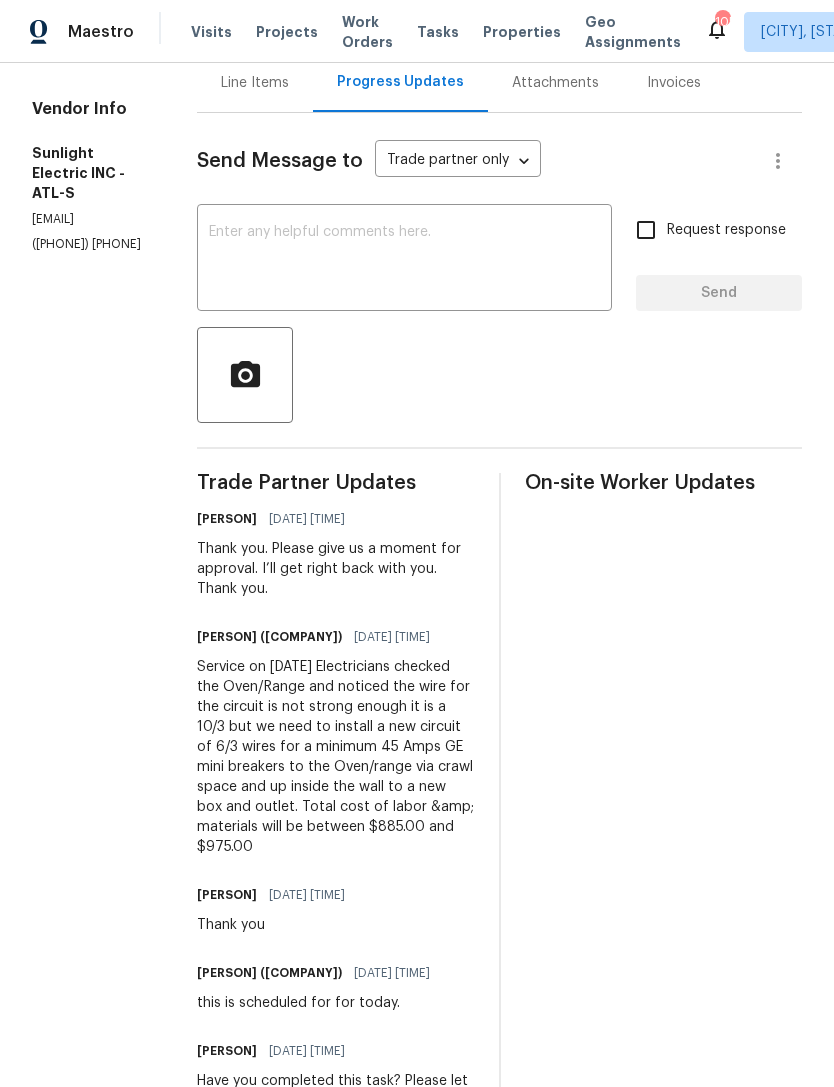 copy on "Service on 07/11/2025 Electricians checked the Oven/Range and noticed the wire for the circuit is not strong enough it is a 10/3 but we need to install a new circuit of 6/3 wires for a minimum 45 Amps GE mini breakers to the Oven/range via crawl space and up inside the wall to a new box and outlet.
Total cost of labor &amp; materials will be between $885.00 and $975.00" 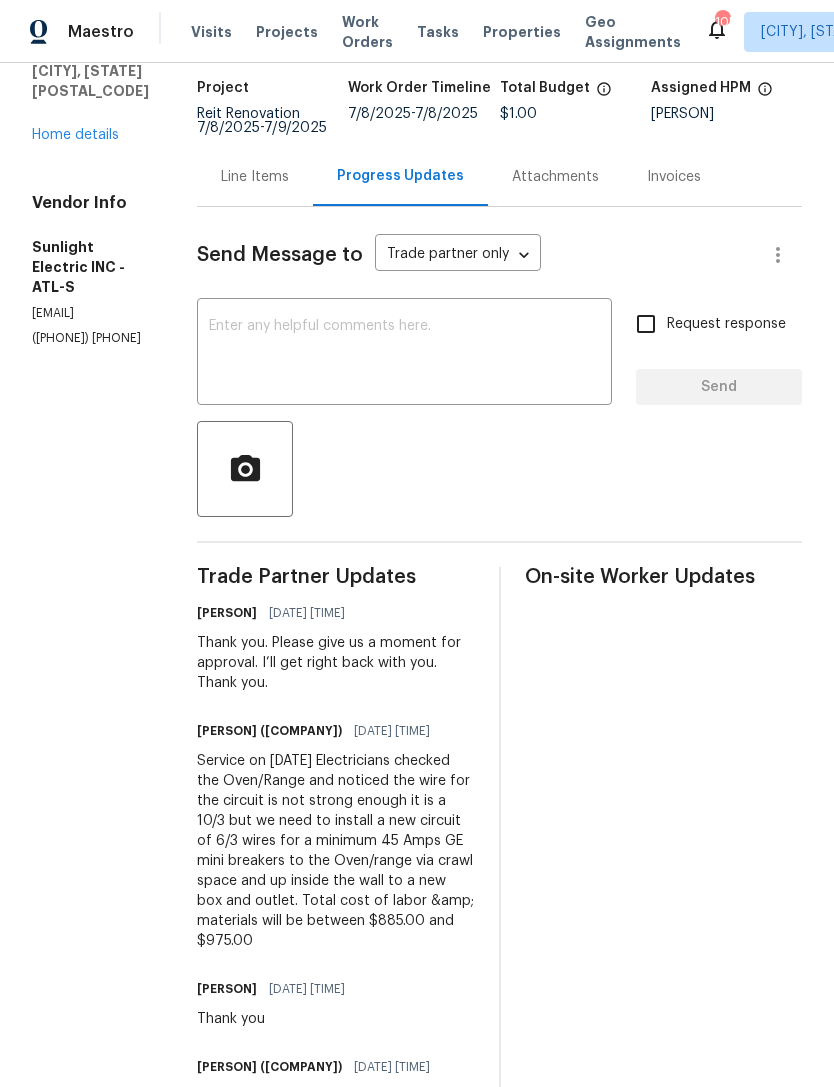 scroll, scrollTop: 104, scrollLeft: 0, axis: vertical 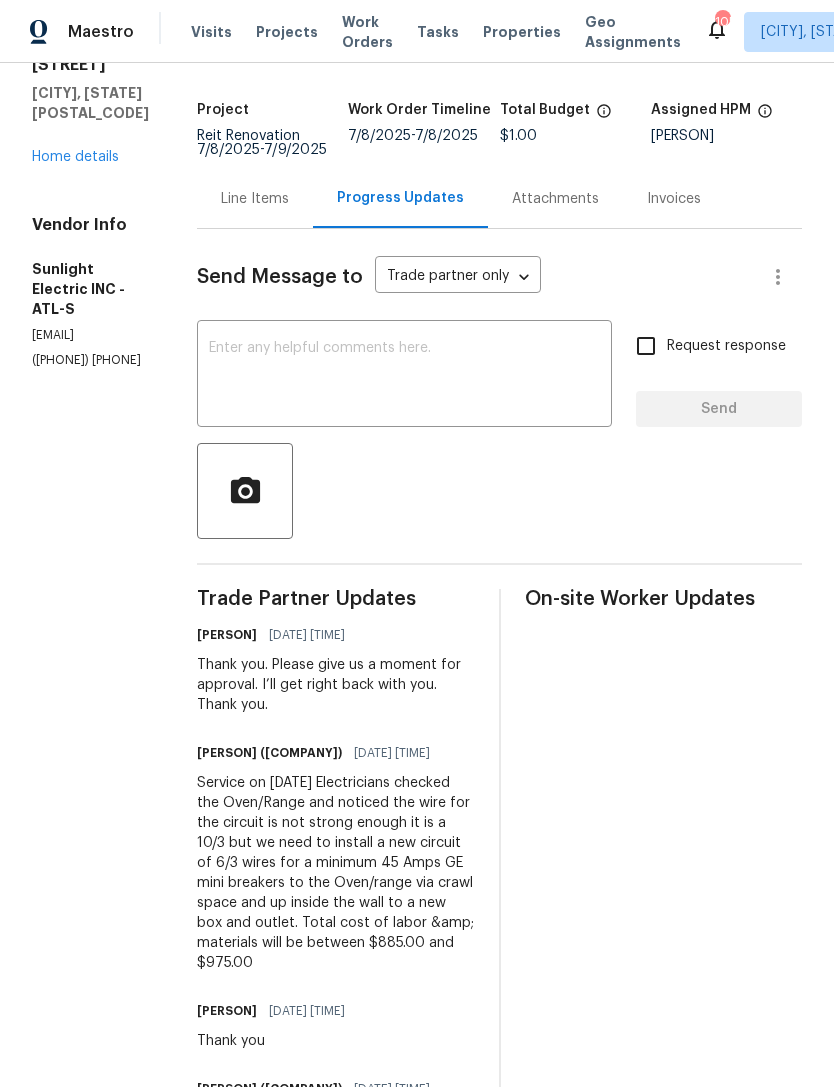click at bounding box center (404, 376) 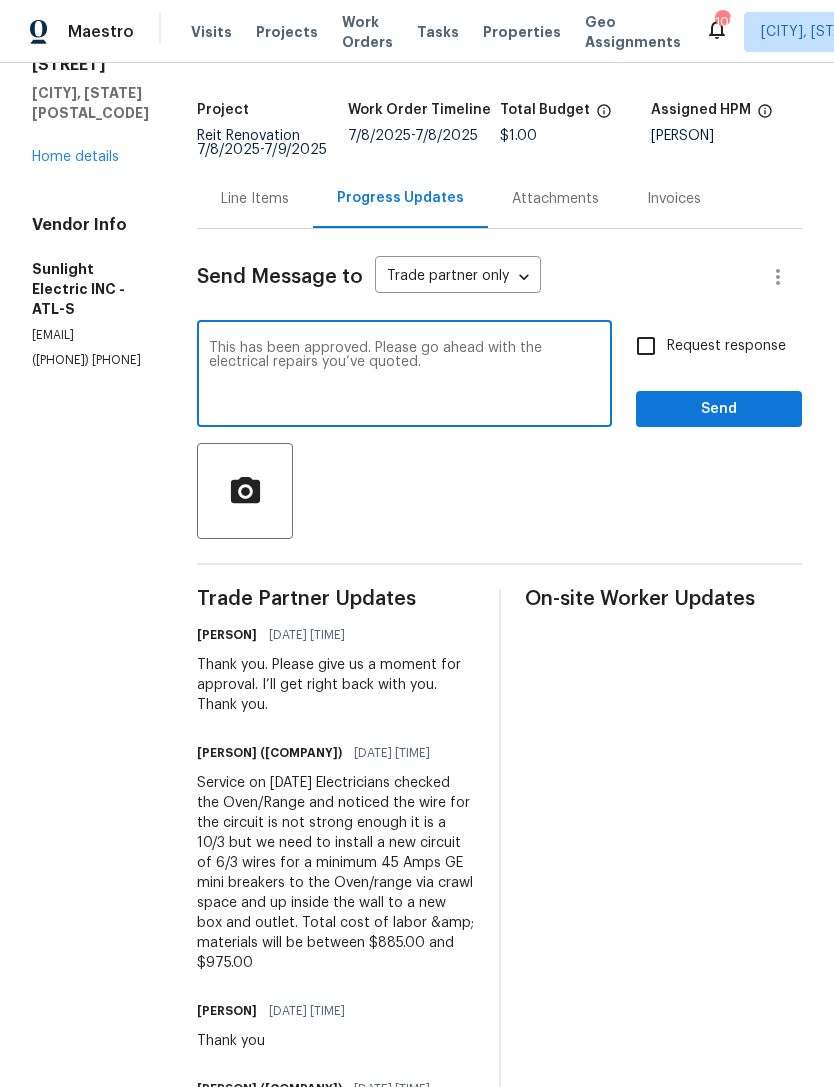 type on "This has been approved. Please go ahead with the electrical repairs you’ve quoted." 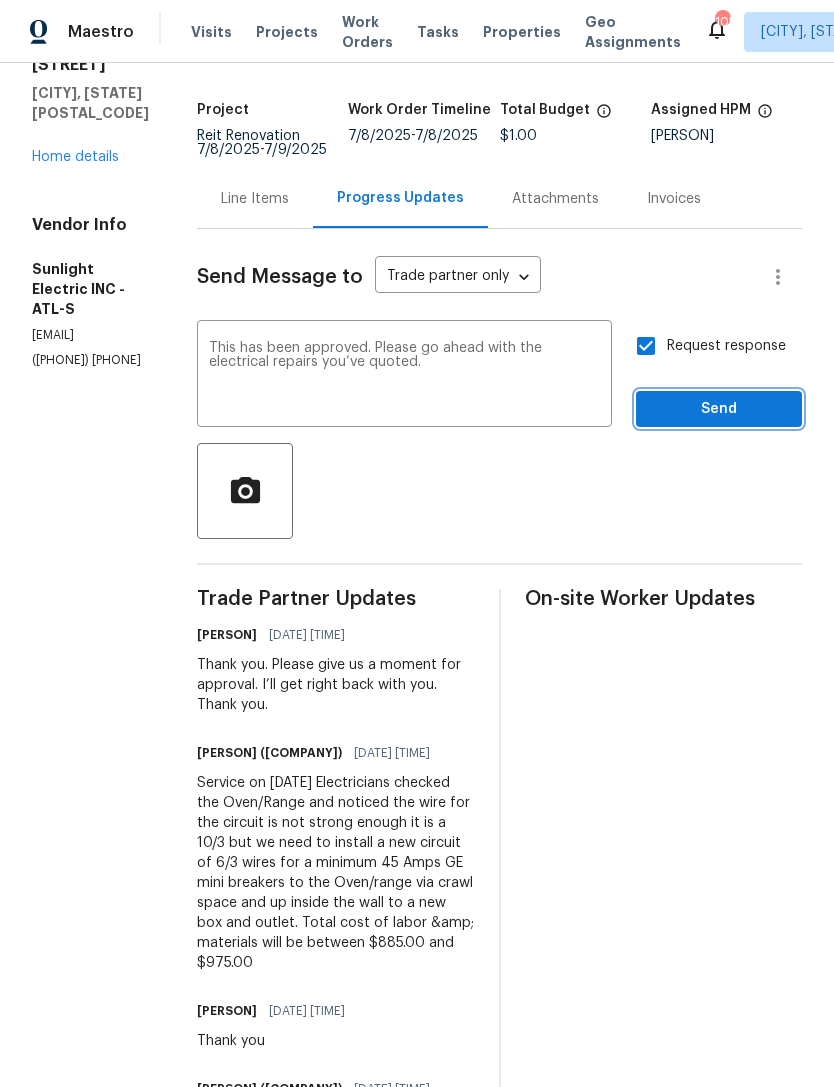 click on "Send" at bounding box center (719, 409) 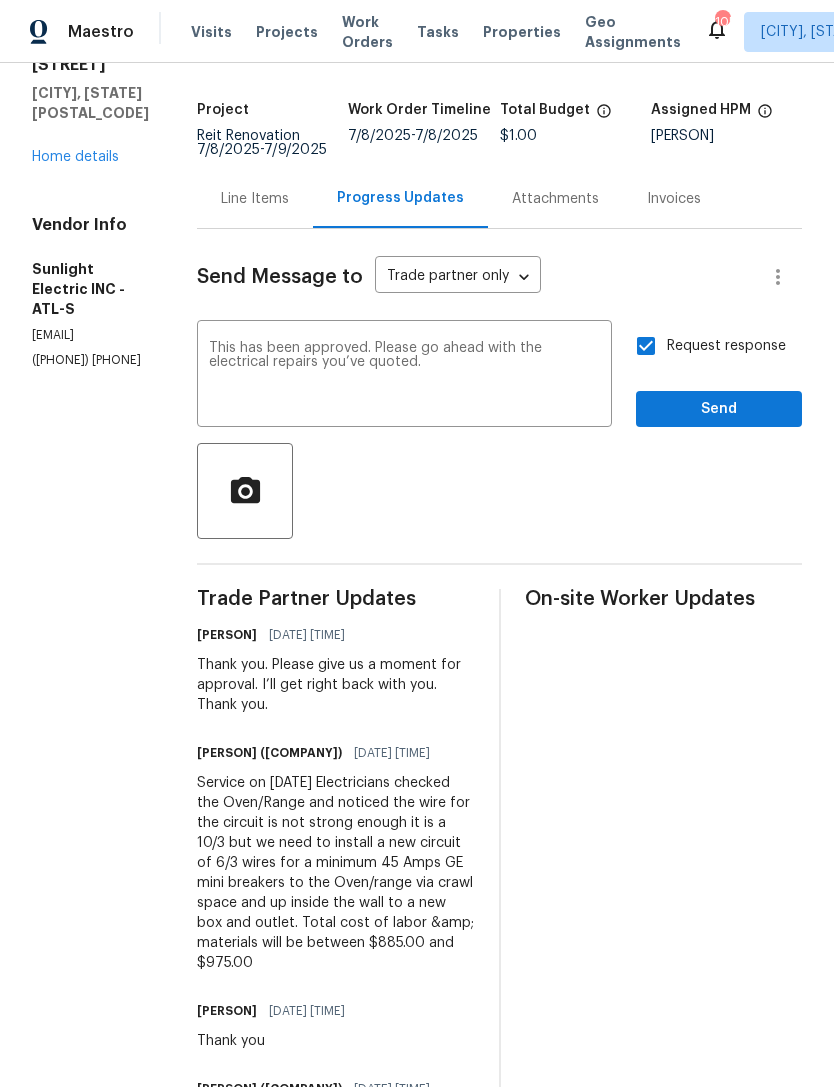 scroll, scrollTop: 0, scrollLeft: 0, axis: both 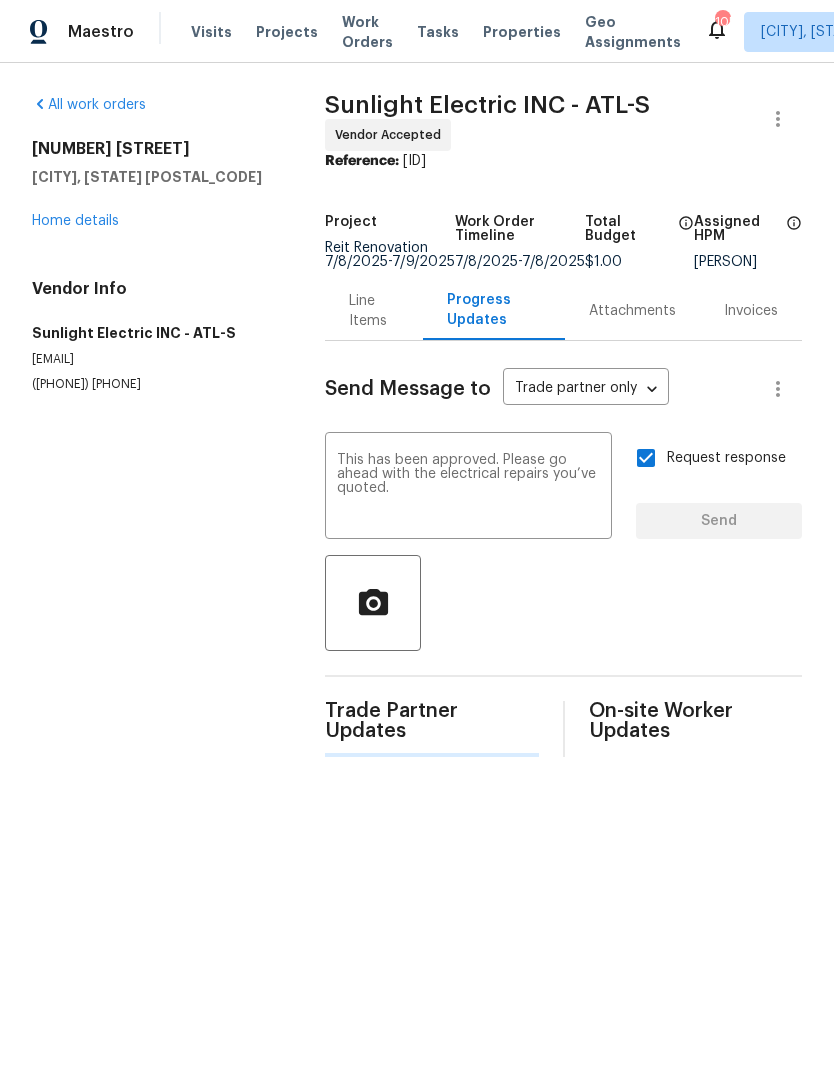 type 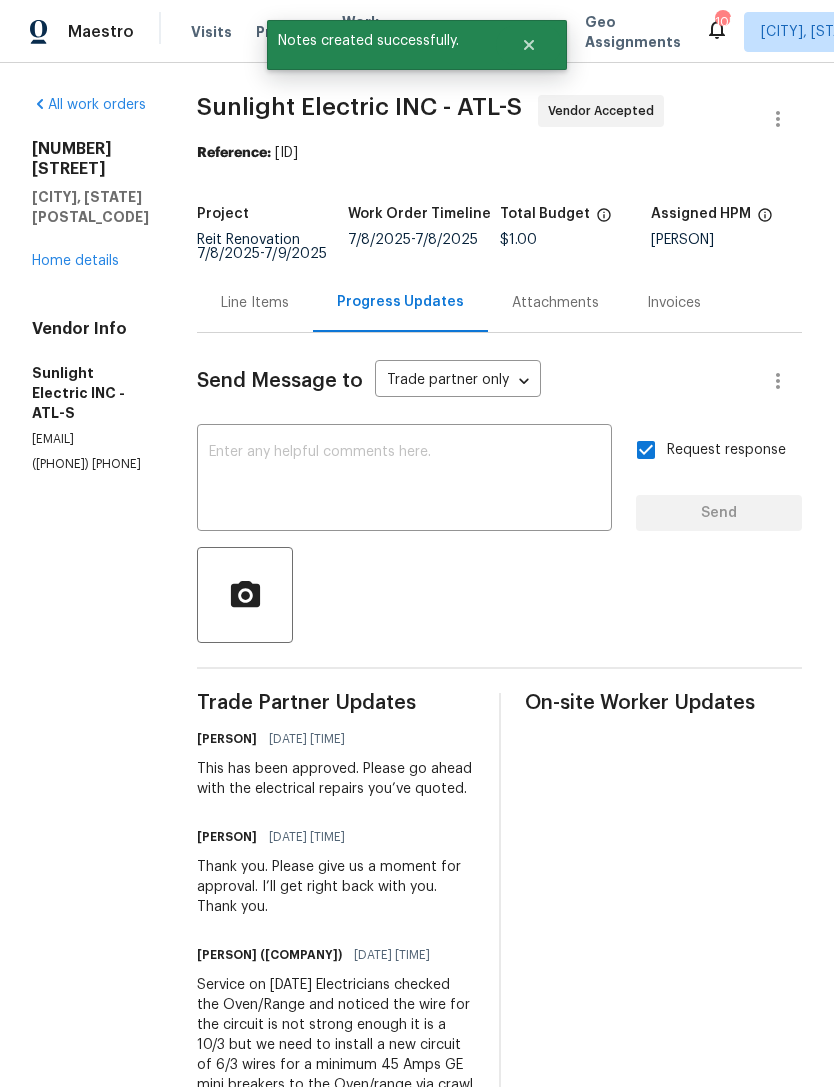 click on "Home details" at bounding box center (75, 261) 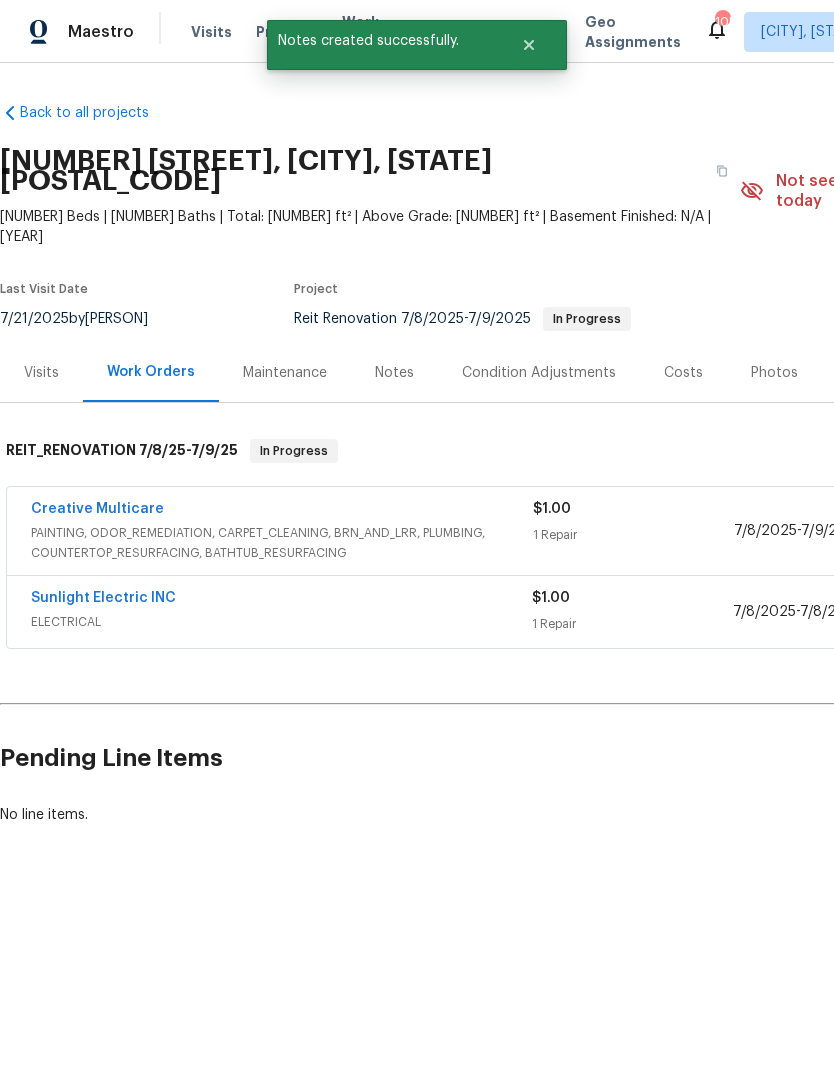 click on "Sunlight Electric INC" at bounding box center [103, 598] 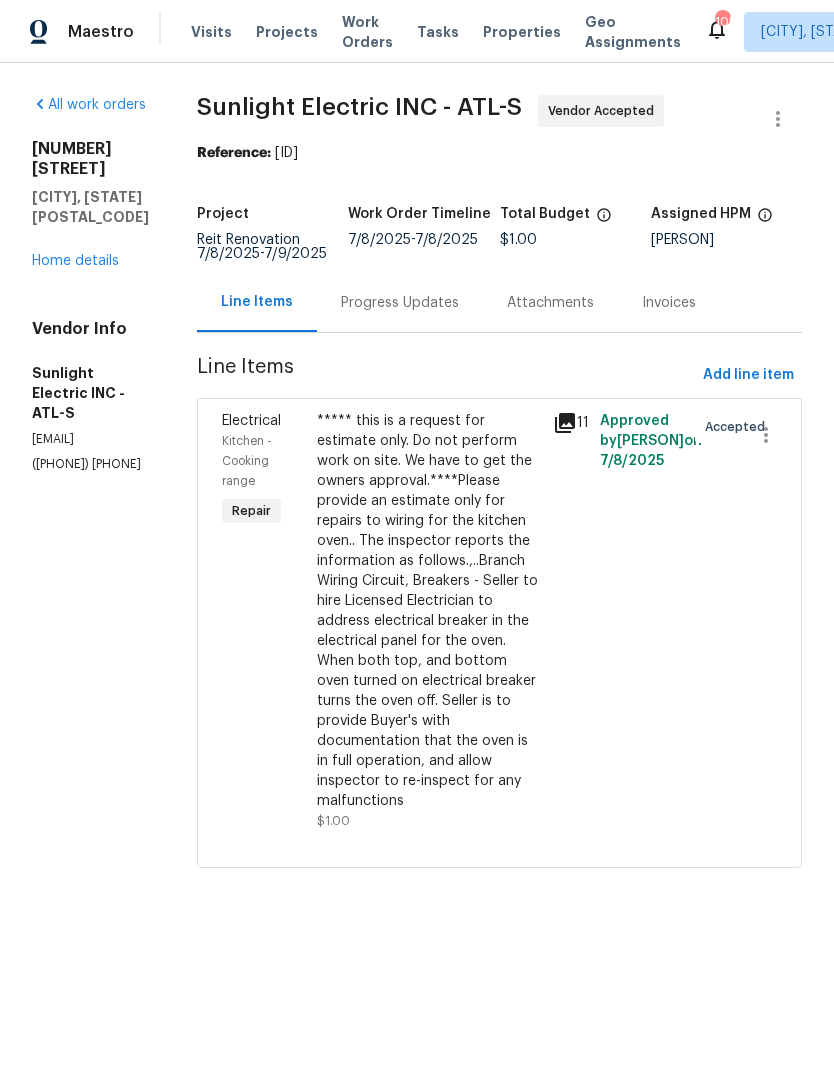 click on "***** this is a request for estimate only. Do not perform work on site. We have to get the owners approval.****Please provide an estimate only for repairs to wiring for the kitchen oven.. The inspector reports the information as follows.,..Branch Wiring Circuit, Breakers - Seller to hire Licensed Electrician to address electrical breaker in the electrical panel for the oven. When both top, and bottom oven turned on electrical breaker turns the oven off. Seller is to provide Buyer's with documentation that the oven is in full operation, and allow inspector to re-inspect for any malfunctions" at bounding box center [429, 611] 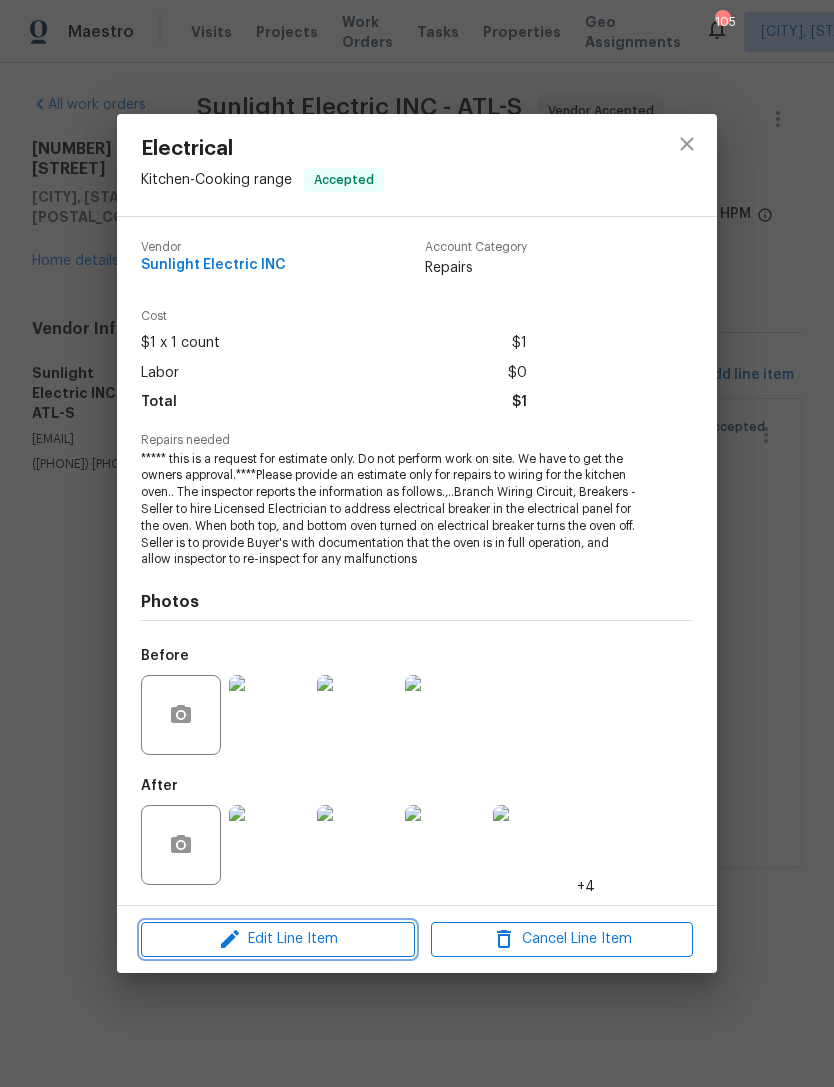 click on "Edit Line Item" at bounding box center [278, 939] 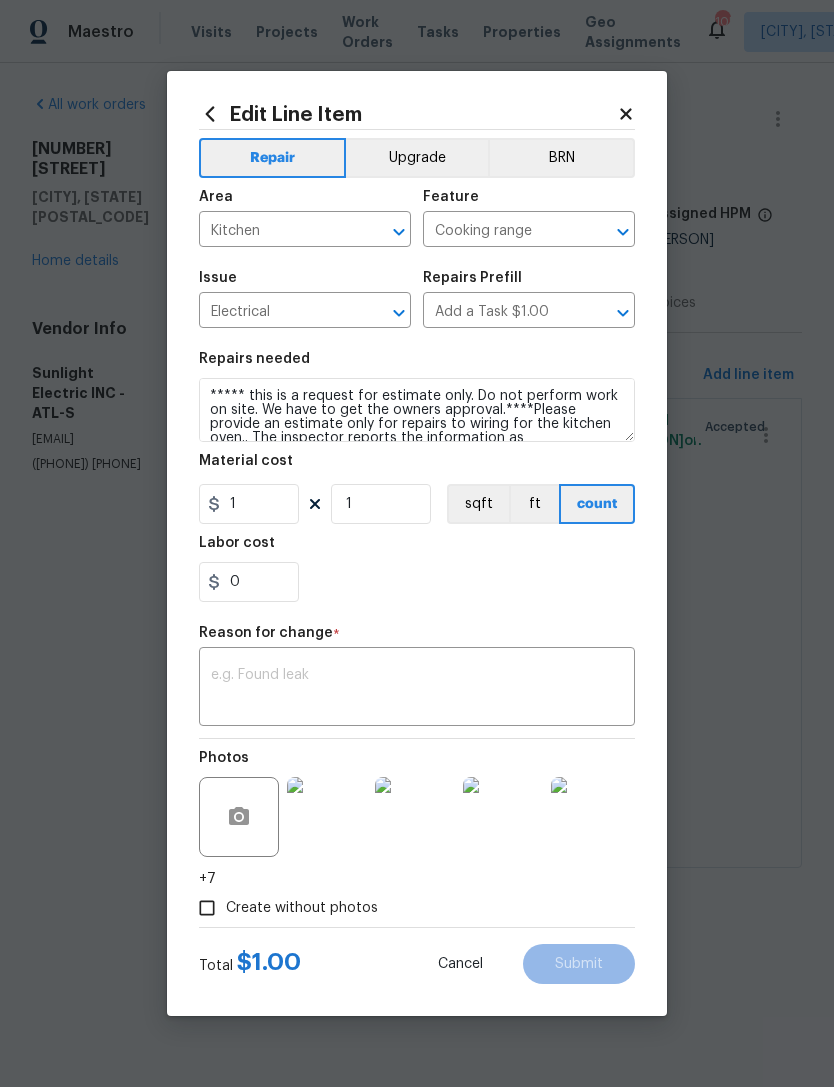 click at bounding box center (417, 689) 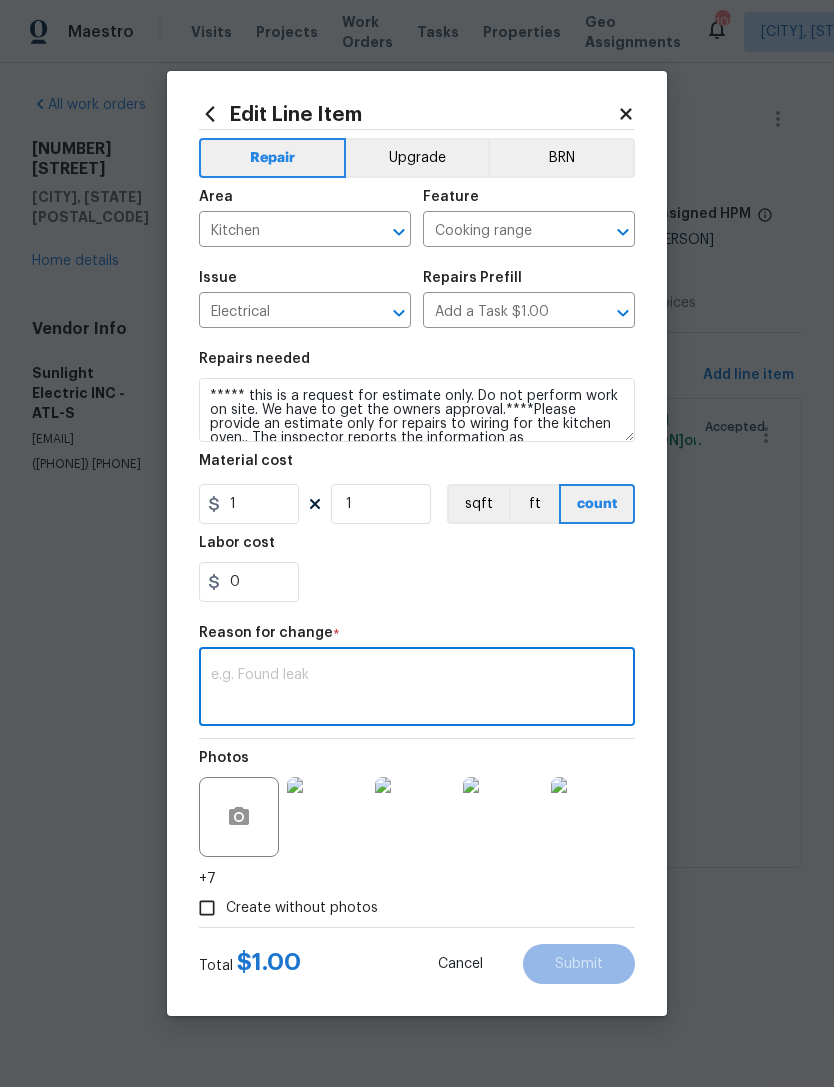 click at bounding box center [417, 689] 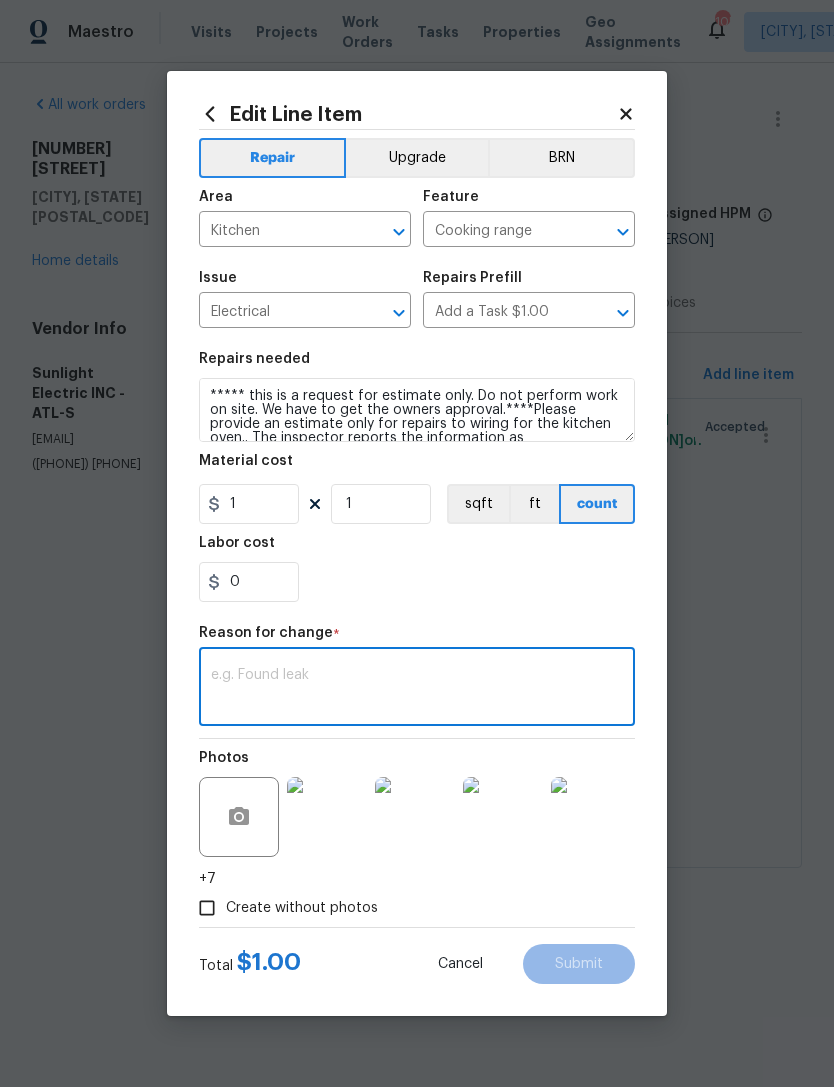paste on "Service on 07/11/2025 Electricians checked the Oven/Range and noticed the wire for the circuit is not strong enough it is a 10/3 but we need to install a new circuit of 6/3 wires for a minimum 45 Amps GE mini breakers to the Oven/range via crawl space and up inside the wall to a new box and outlet. Total cost of labor &amp; materials will be between $885.00 and $975.00" 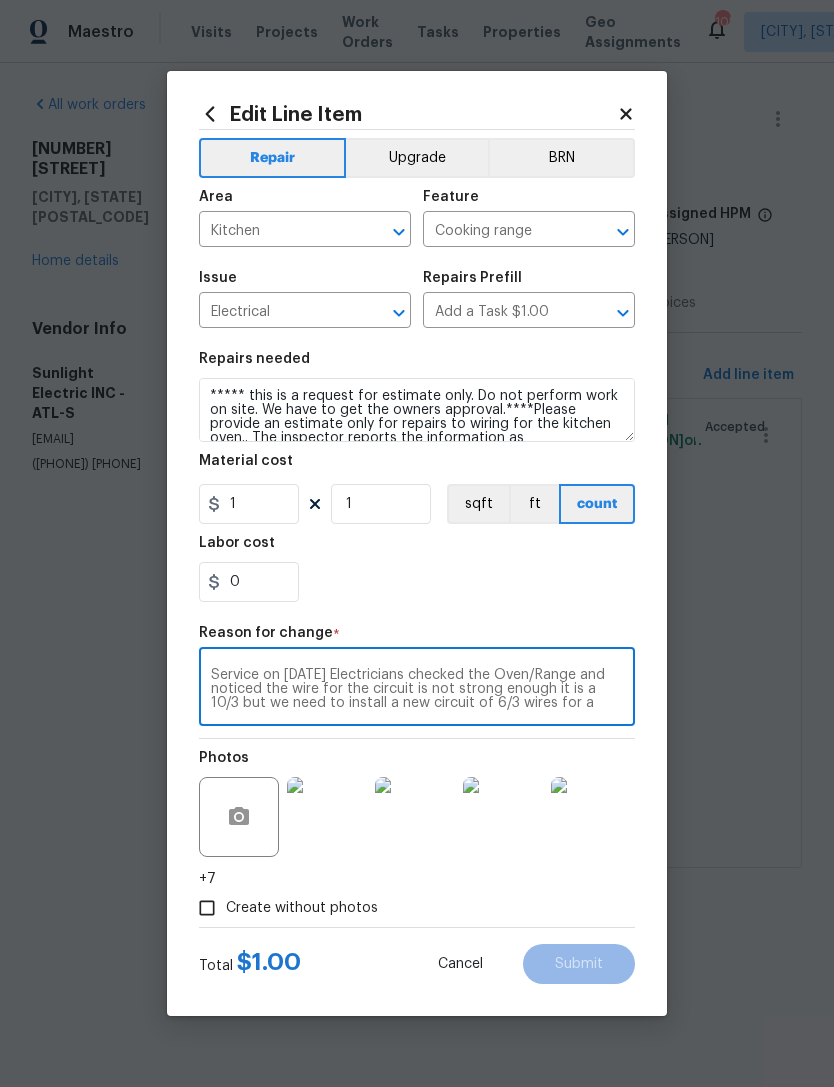 scroll, scrollTop: 56, scrollLeft: 0, axis: vertical 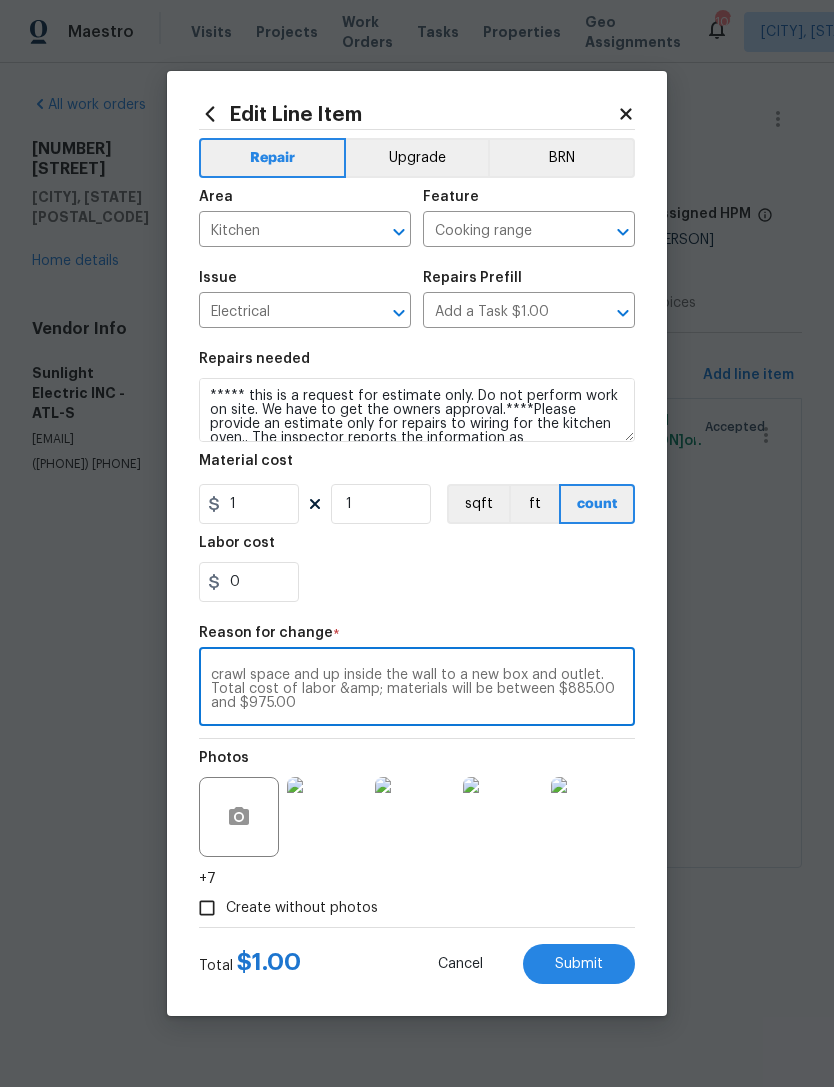 type on "Service on 07/11/2025 Electricians checked the Oven/Range and noticed the wire for the circuit is not strong enough it is a 10/3 but we need to install a new circuit of 6/3 wires for a minimum 45 Amps GE mini breakers to the Oven/range via crawl space and up inside the wall to a new box and outlet. Total cost of labor &amp; materials will be between $885.00 and $975.00" 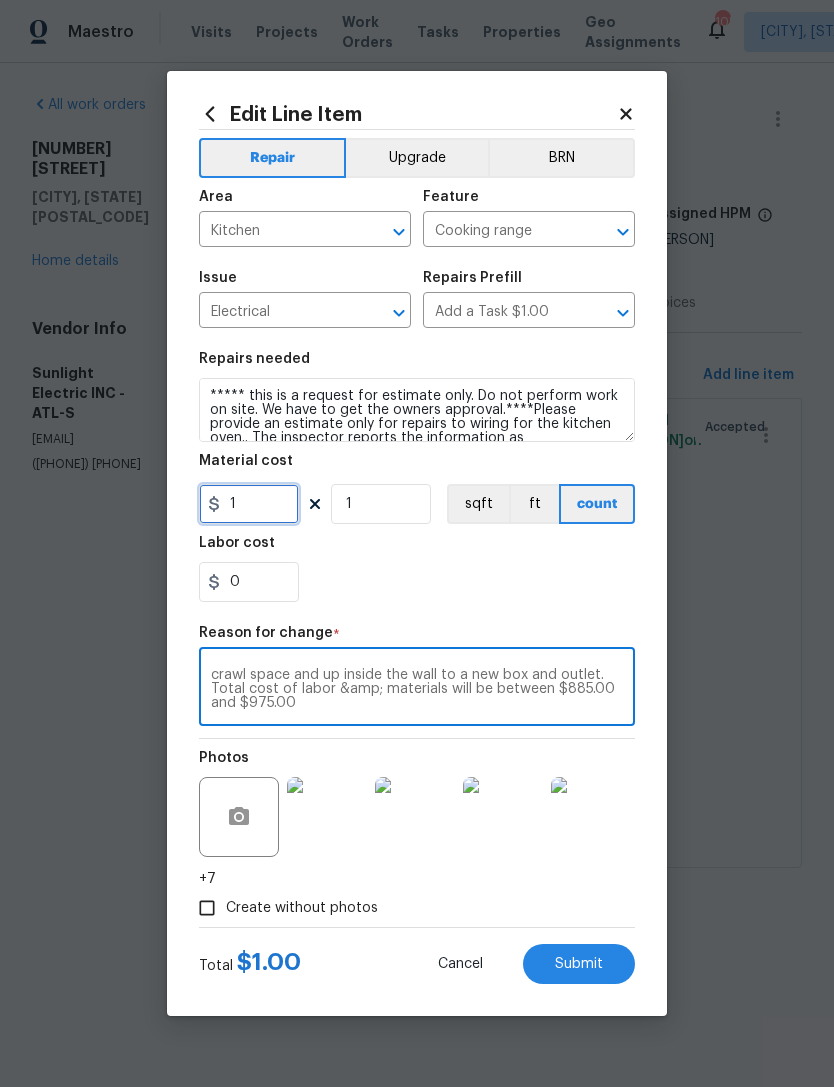 click on "1" at bounding box center (249, 504) 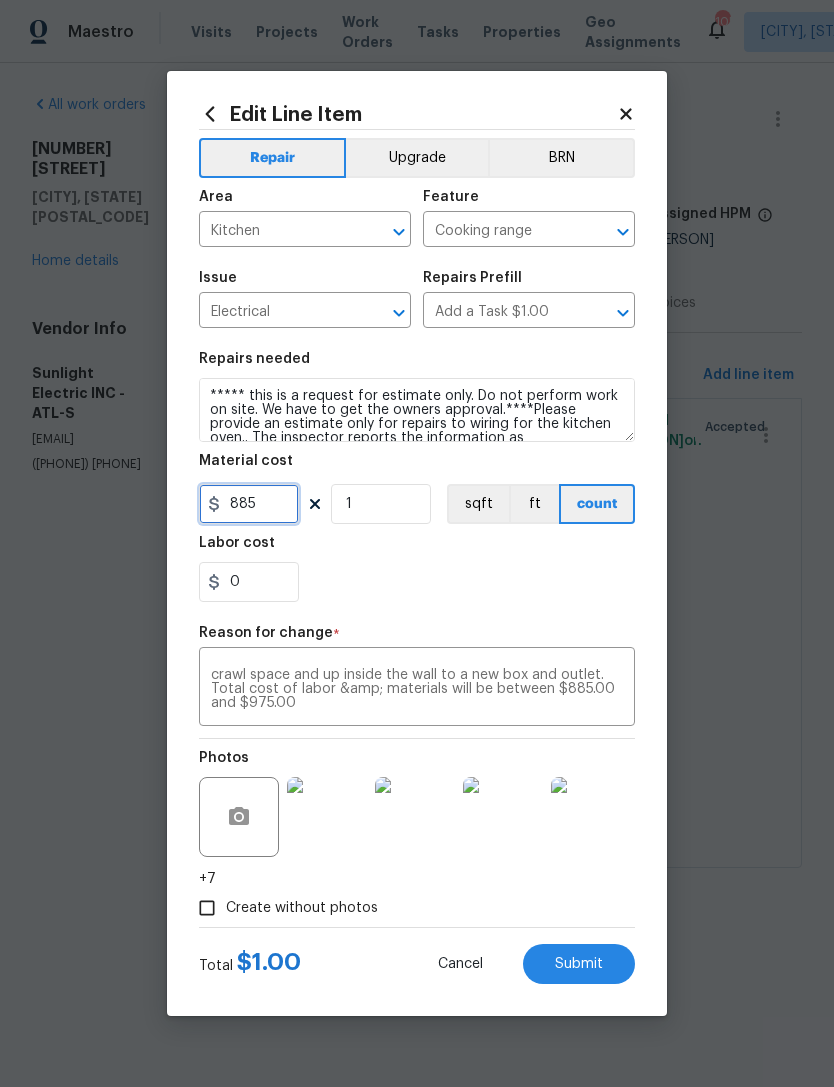 type on "885" 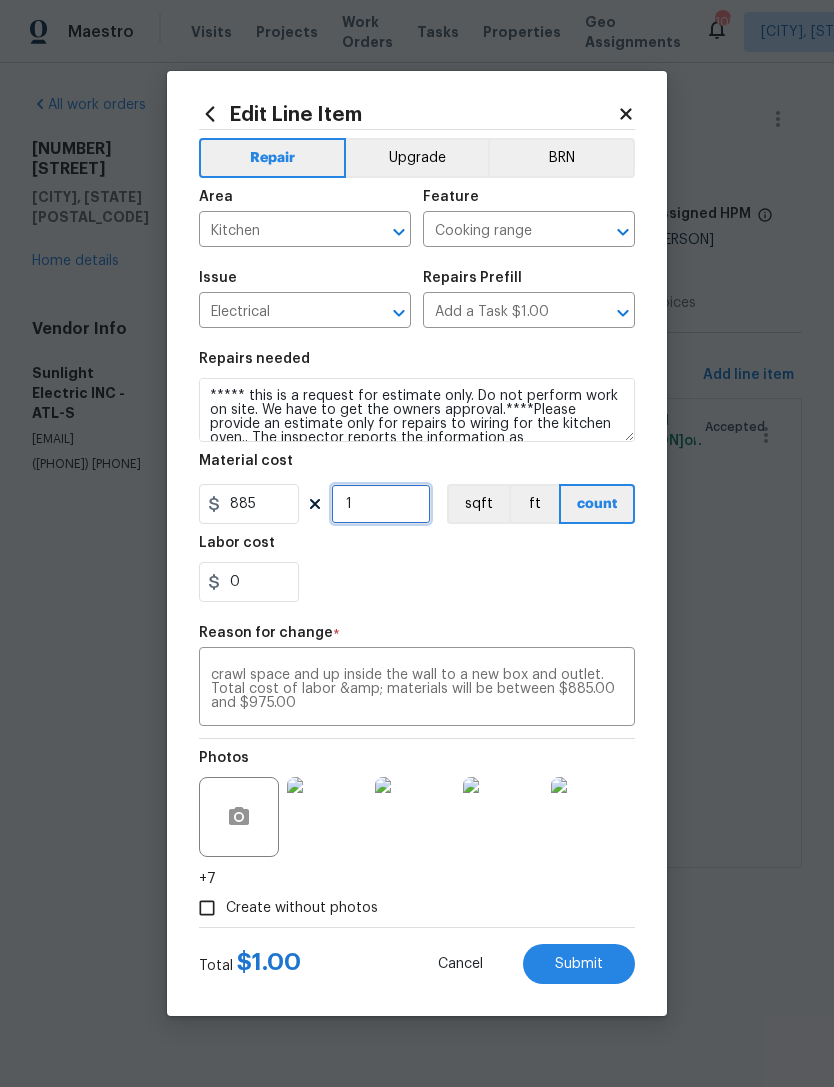 click on "1" at bounding box center [381, 504] 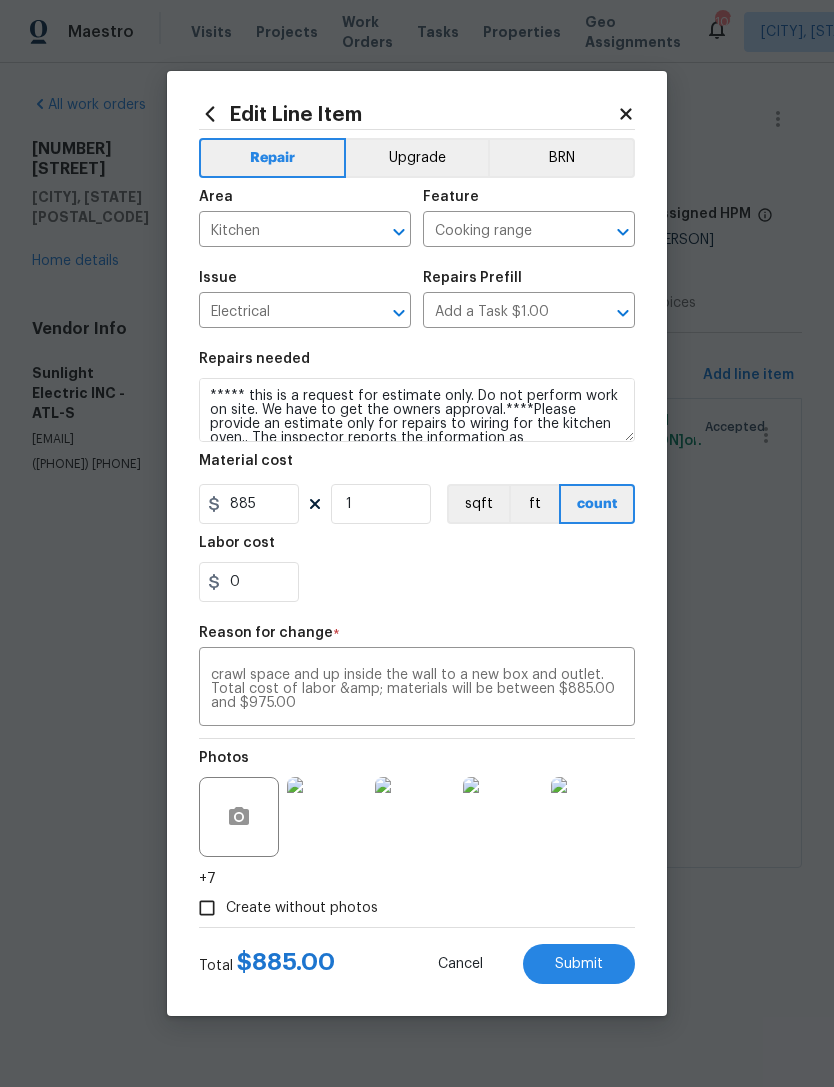 click on "Repair Upgrade BRN Area Kitchen ​ Feature Cooking range ​ Issue Electrical ​ Repairs Prefill Add a Task $1.00 ​ Repairs needed ***** this is a request for estimate only. Do not perform work on site. We have to get the owners approval.****Please provide an estimate only for repairs to wiring for the kitchen oven.. The inspector reports the information as follows.,..Branch Wiring Circuit, Breakers - Seller to hire Licensed Electrician to address electrical breaker in the electrical panel for the oven. When both top, and bottom oven turned on electrical breaker turns the oven off. Seller is to provide Buyer's with documentation that the oven is in full operation, and allow inspector to re-inspect for any malfunctions Material cost 885 1 sqft ft count Labor cost 0 Reason for change * x ​ Photos  +7 Create without photos" at bounding box center (417, 528) 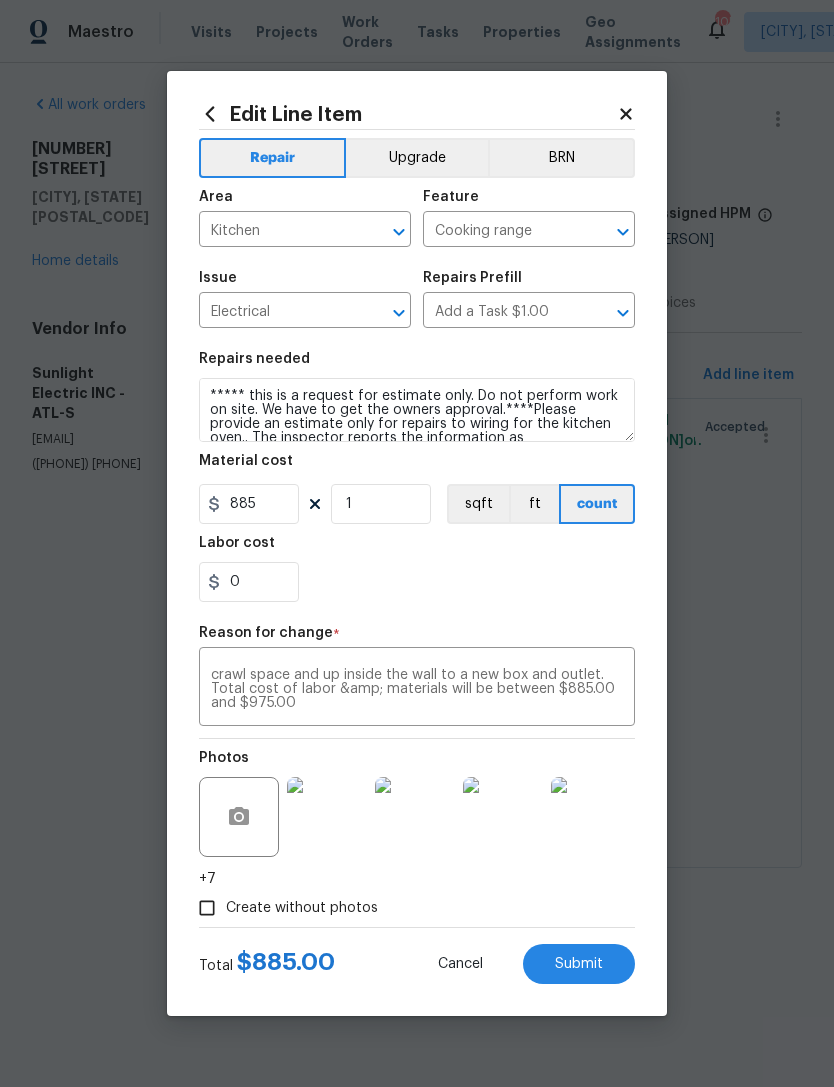click on "Submit" at bounding box center [579, 964] 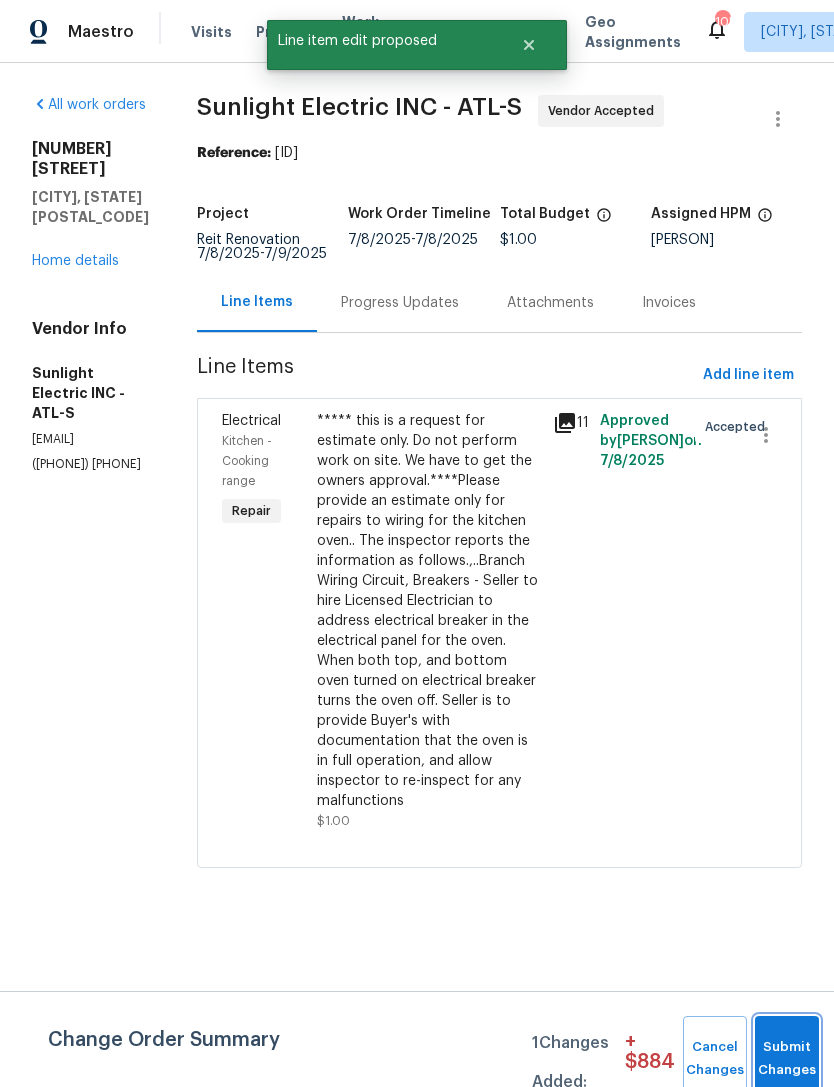 click on "Submit Changes" at bounding box center (787, 1059) 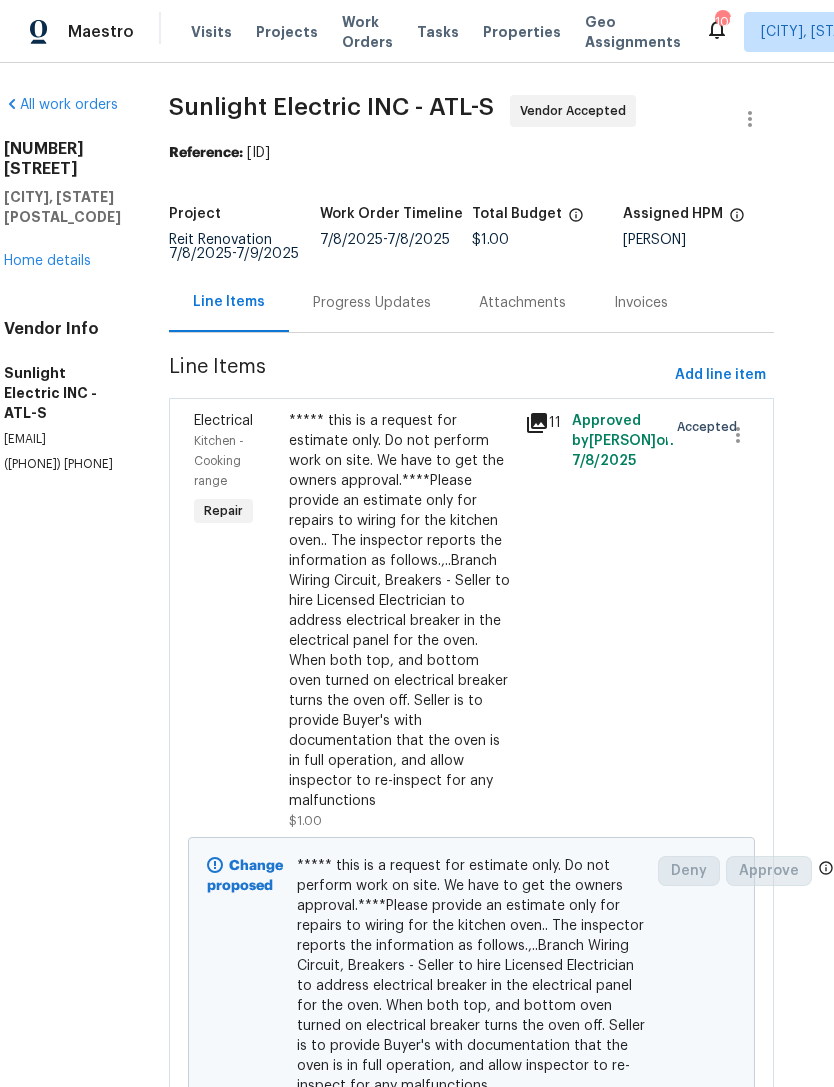 scroll, scrollTop: 0, scrollLeft: 0, axis: both 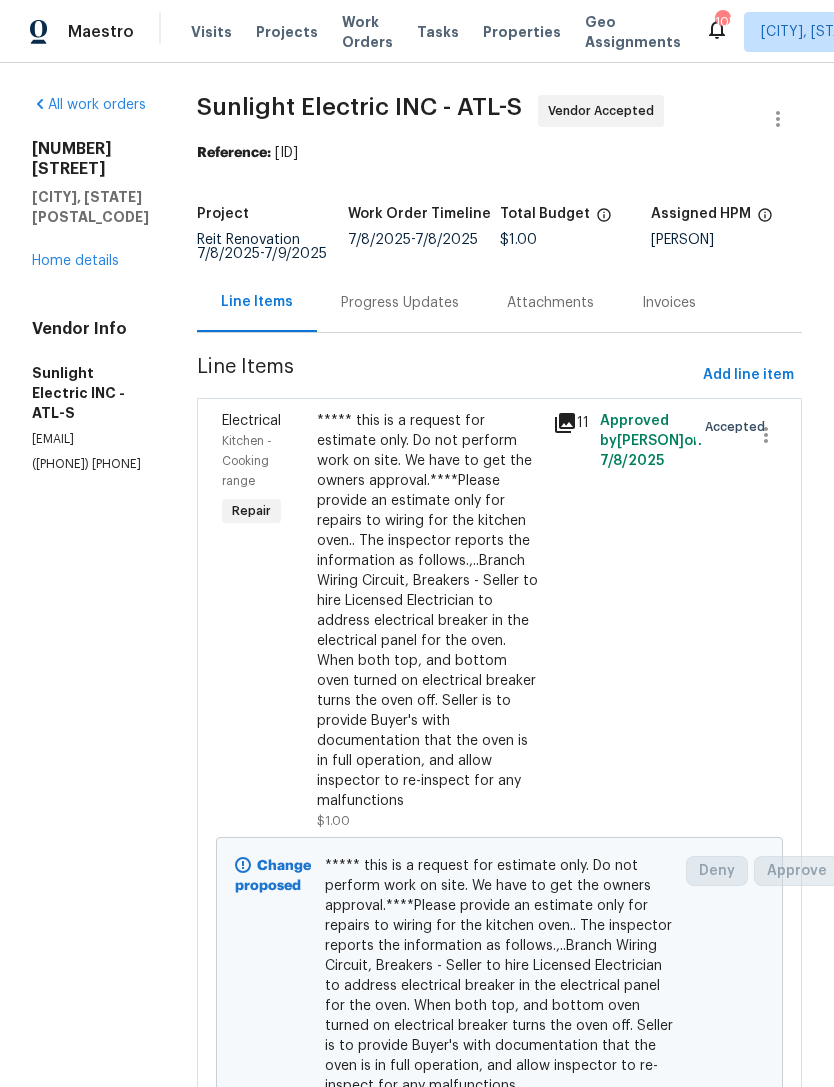 click on "3619 Colonial Trl Douglasville, GA 30135 Home details" at bounding box center (90, 205) 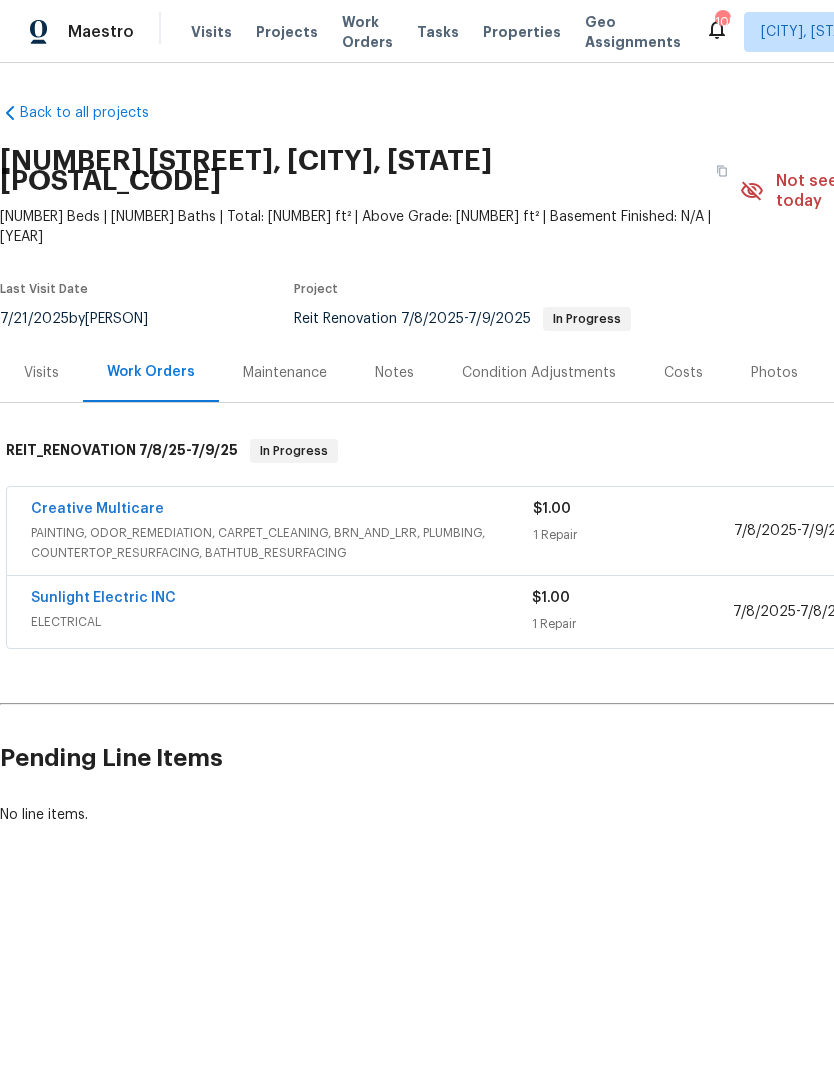 scroll, scrollTop: 0, scrollLeft: 0, axis: both 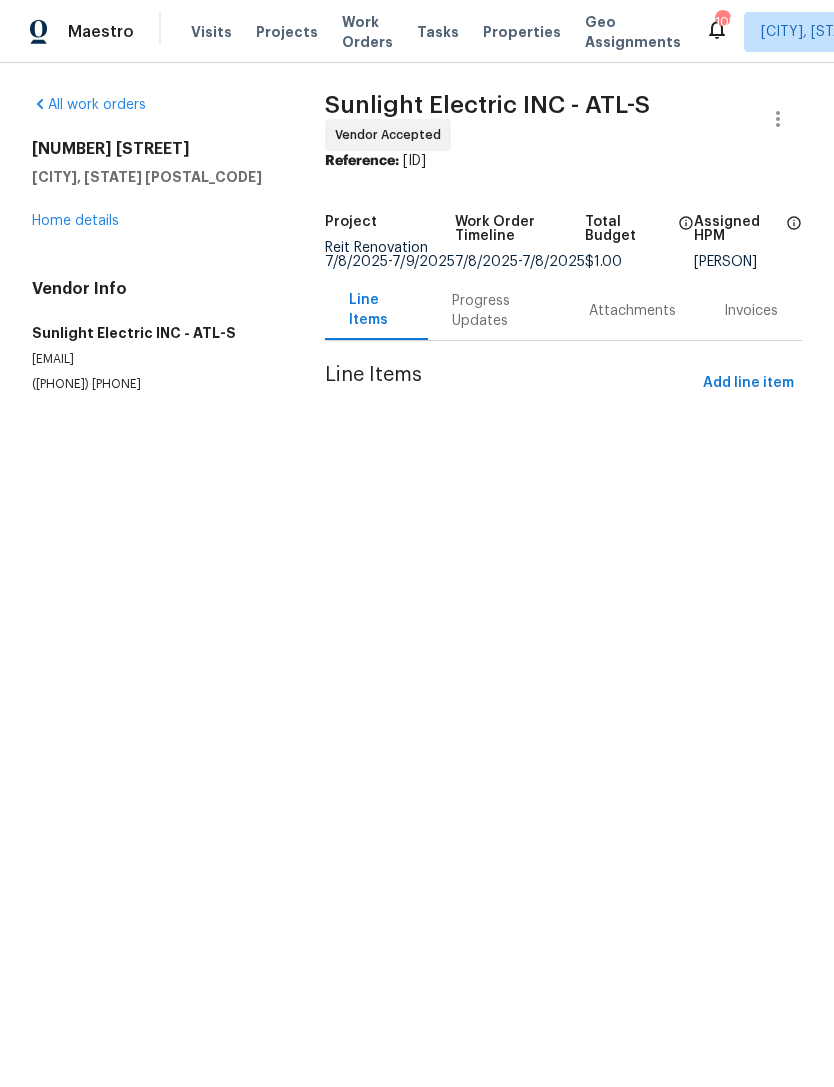 click on "Home details" at bounding box center [75, 221] 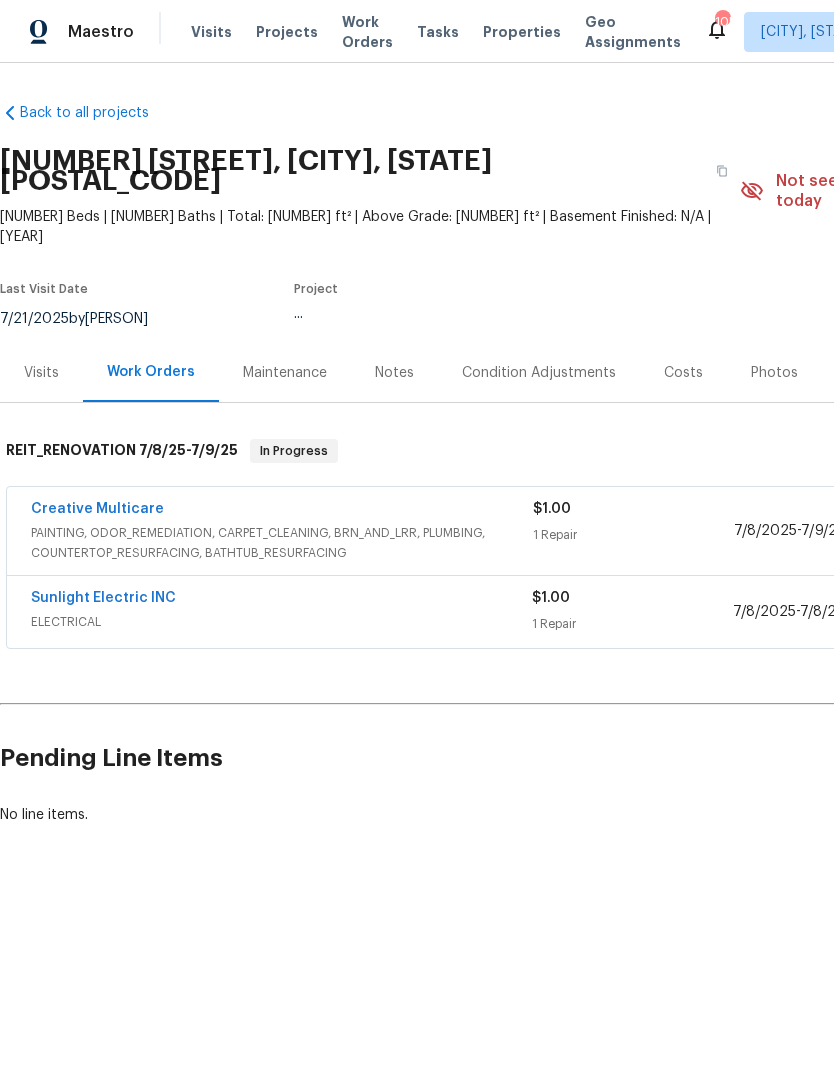 click on "Sunlight Electric INC" at bounding box center (103, 598) 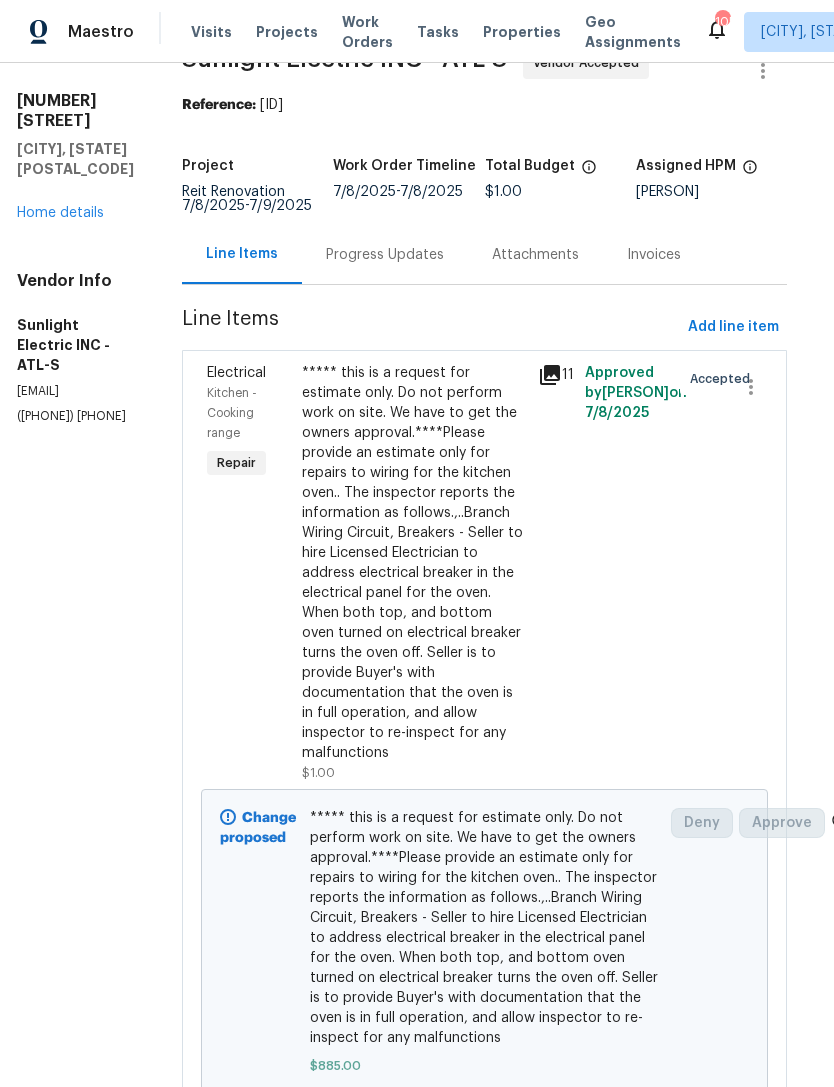 click on "Progress Updates" at bounding box center [385, 254] 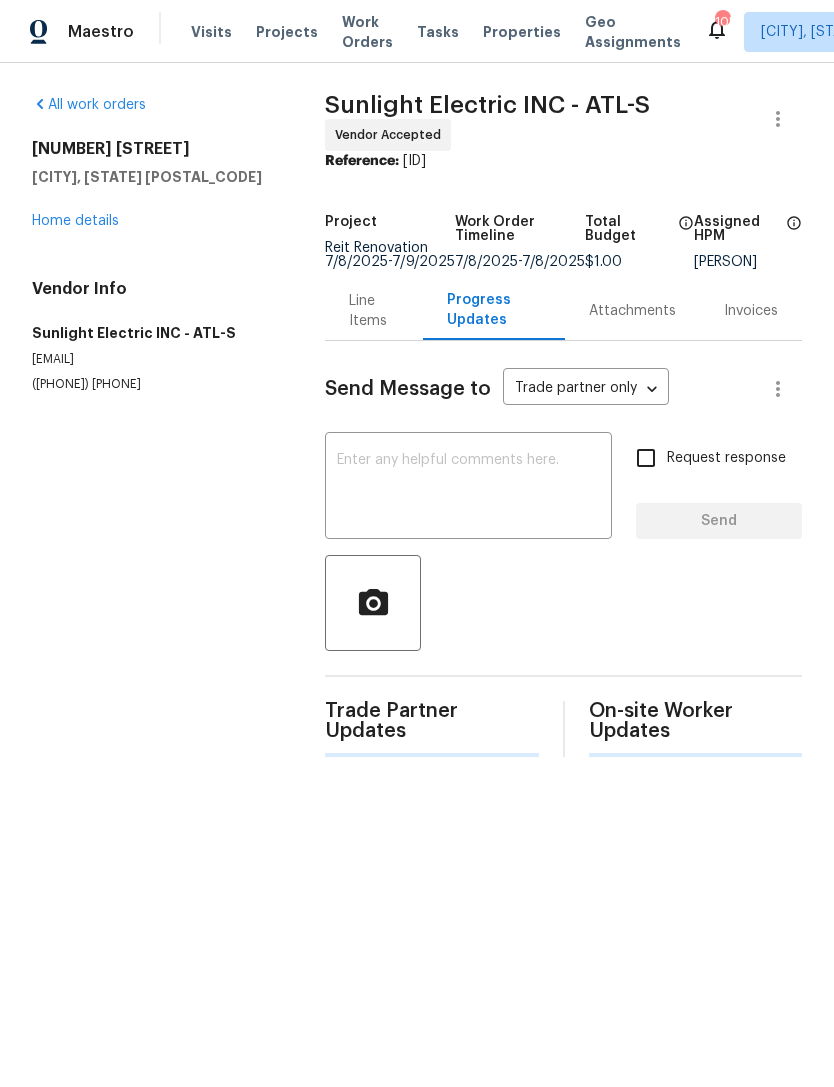 scroll, scrollTop: 0, scrollLeft: 0, axis: both 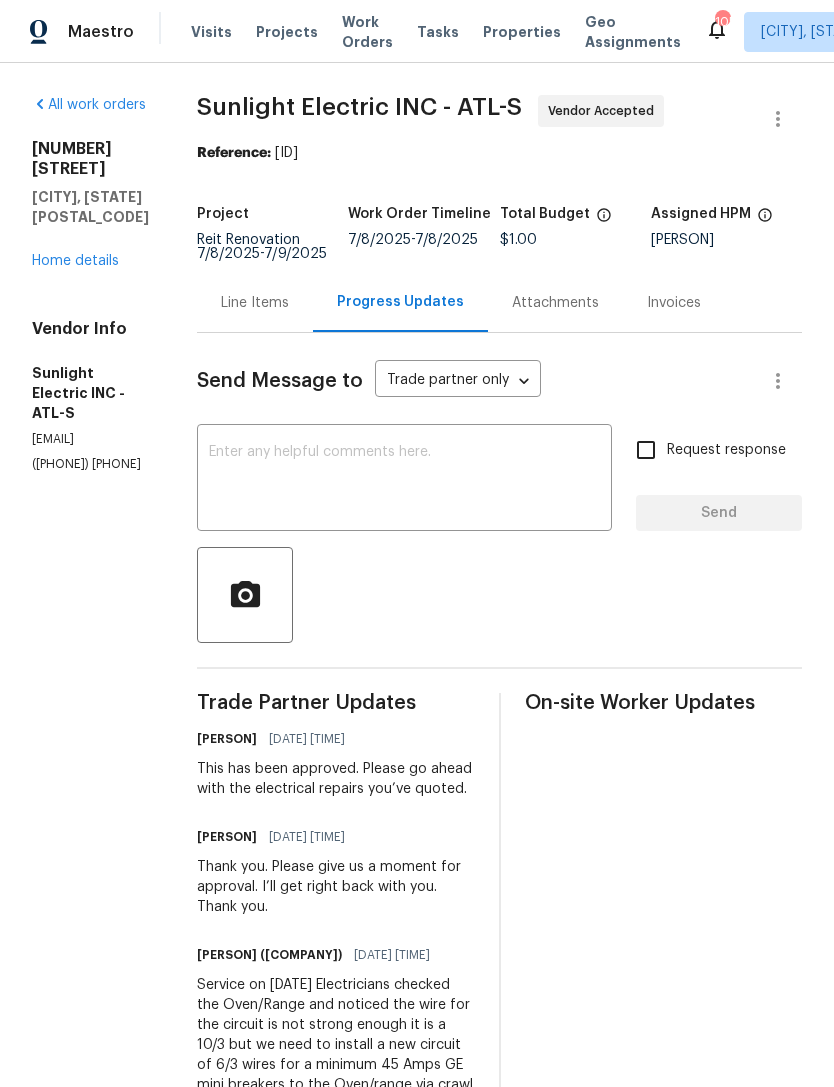click on "Home details" at bounding box center [75, 261] 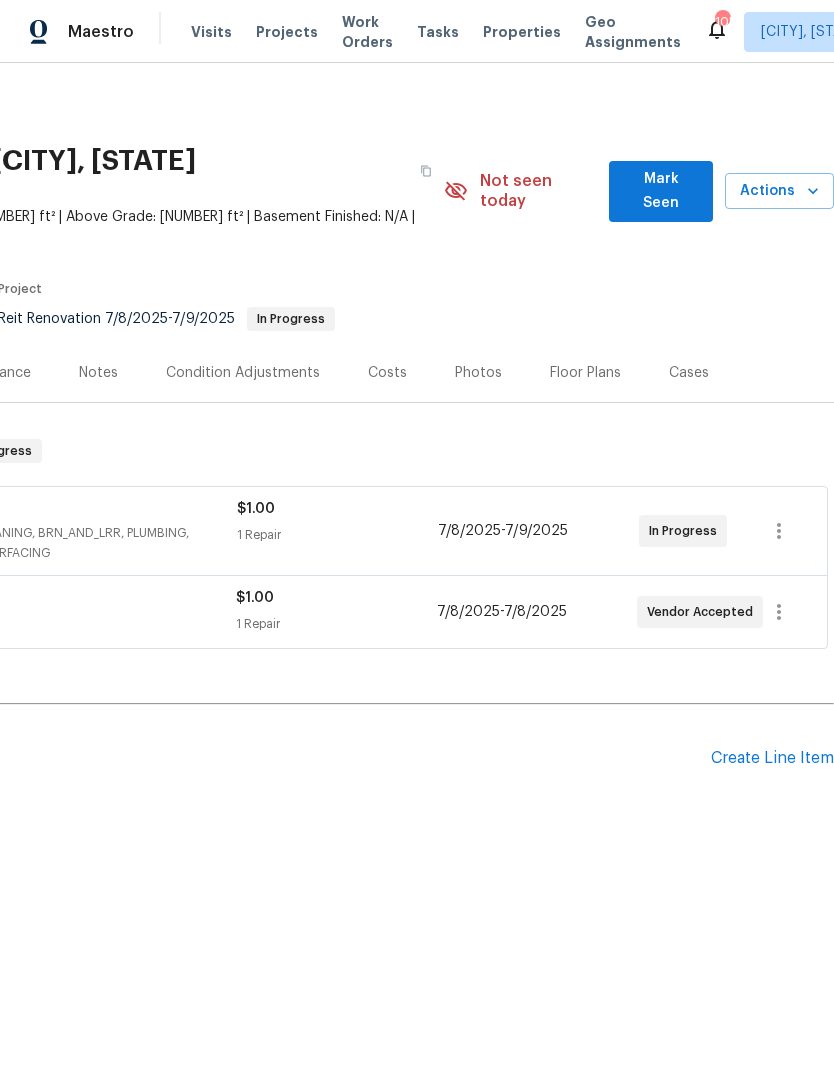 scroll, scrollTop: 0, scrollLeft: 296, axis: horizontal 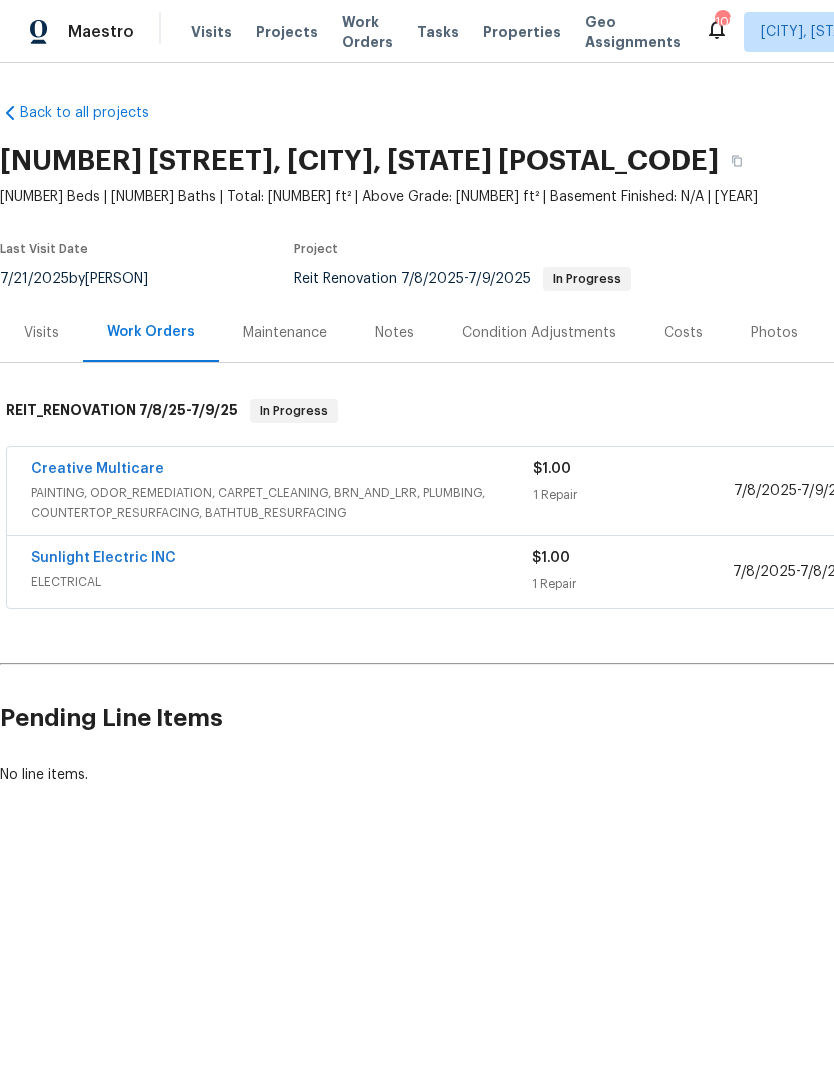 click on "Notes" at bounding box center (394, 333) 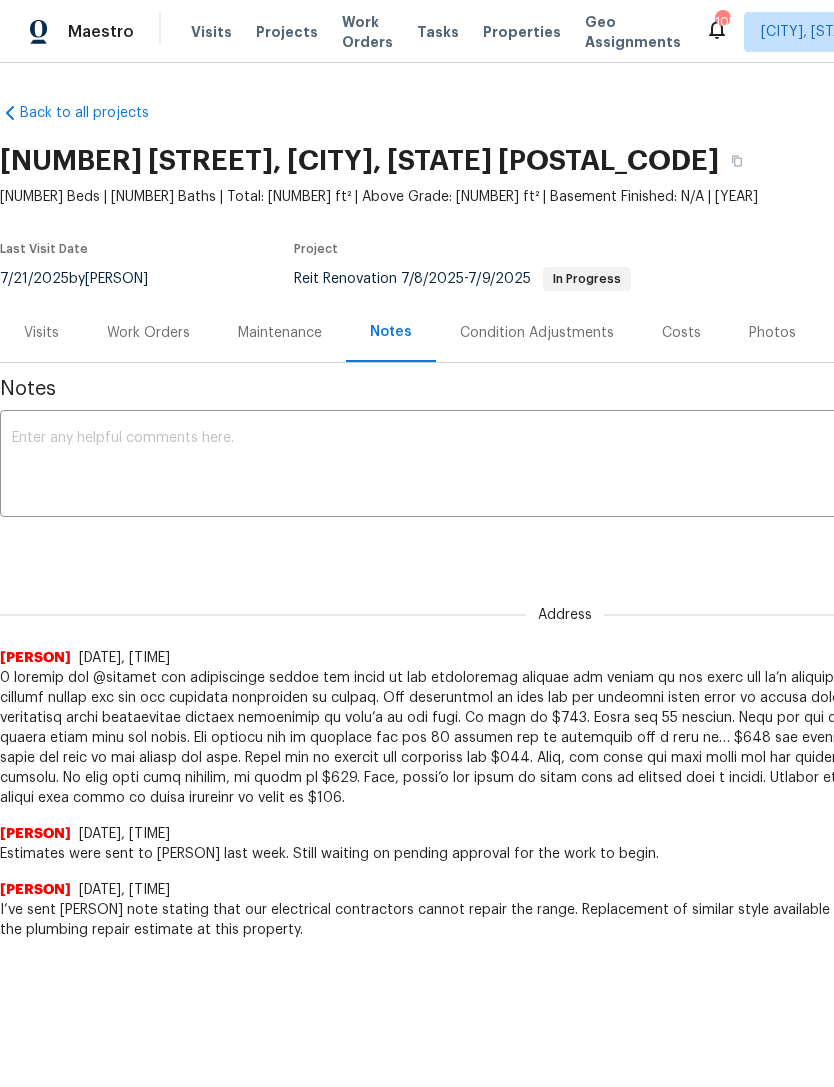 click at bounding box center (565, 466) 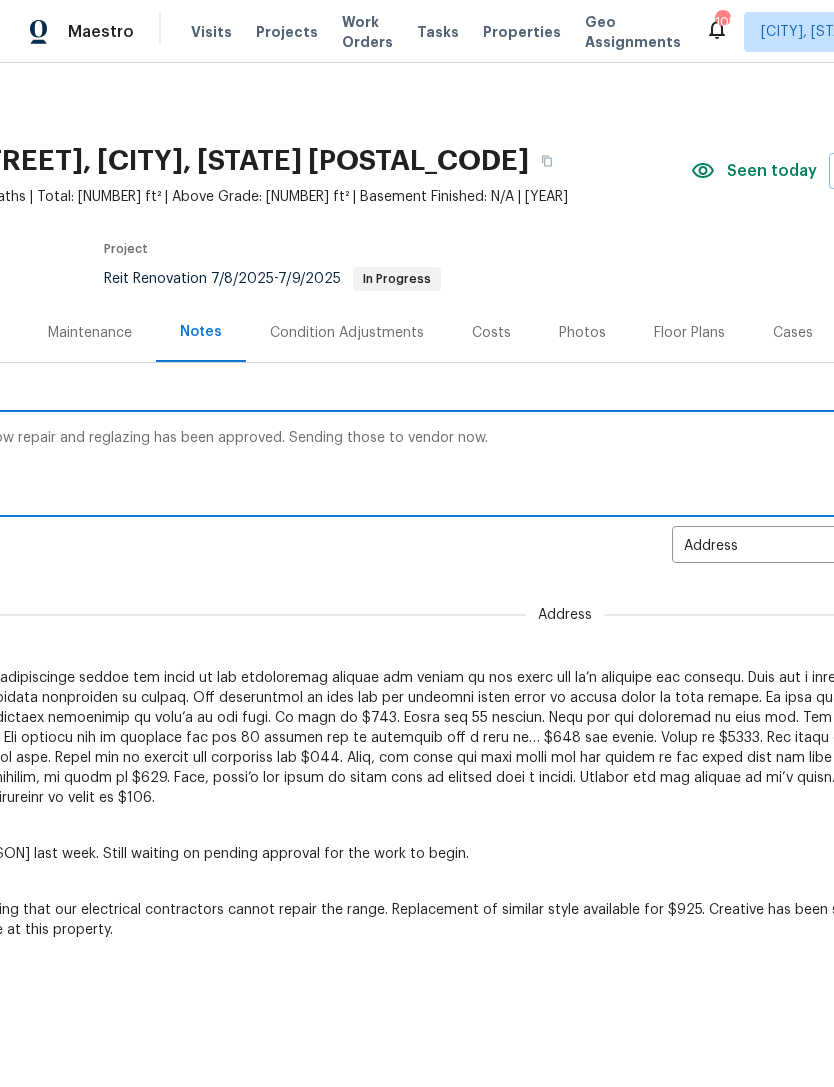 scroll, scrollTop: 0, scrollLeft: 278, axis: horizontal 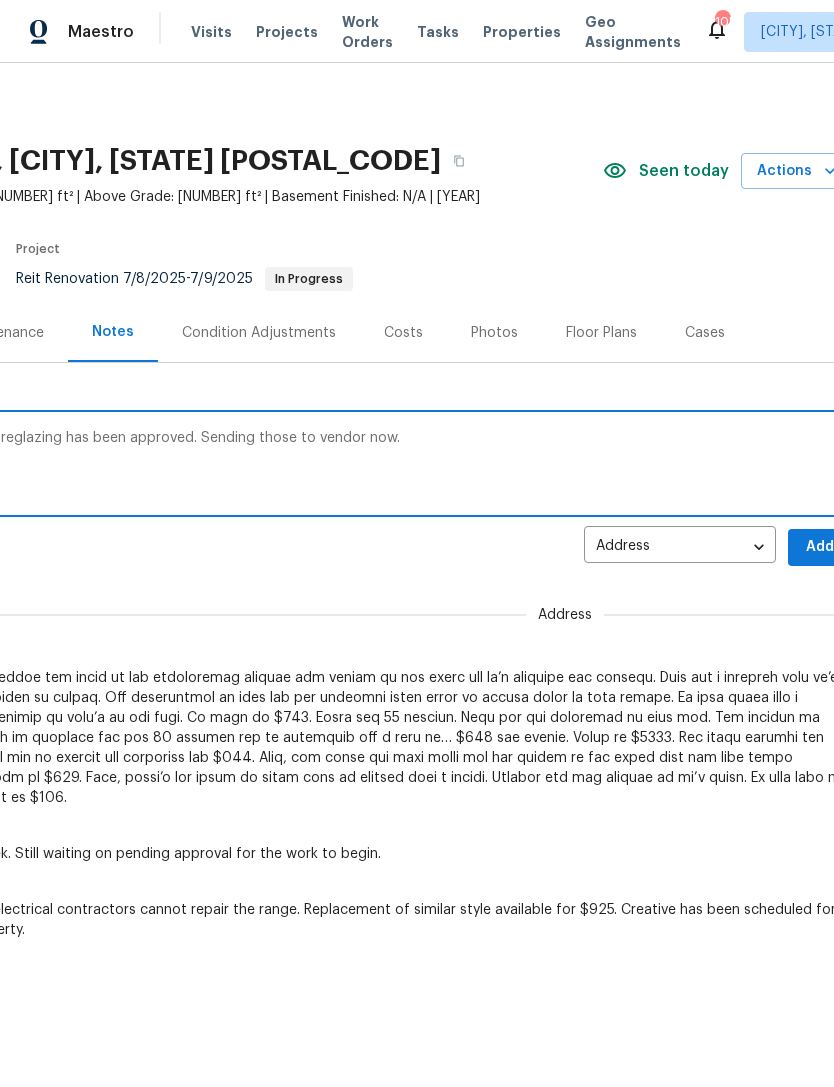 type on "Electrical repairs and window repair and reglazing has been approved. Sending those to vendor now." 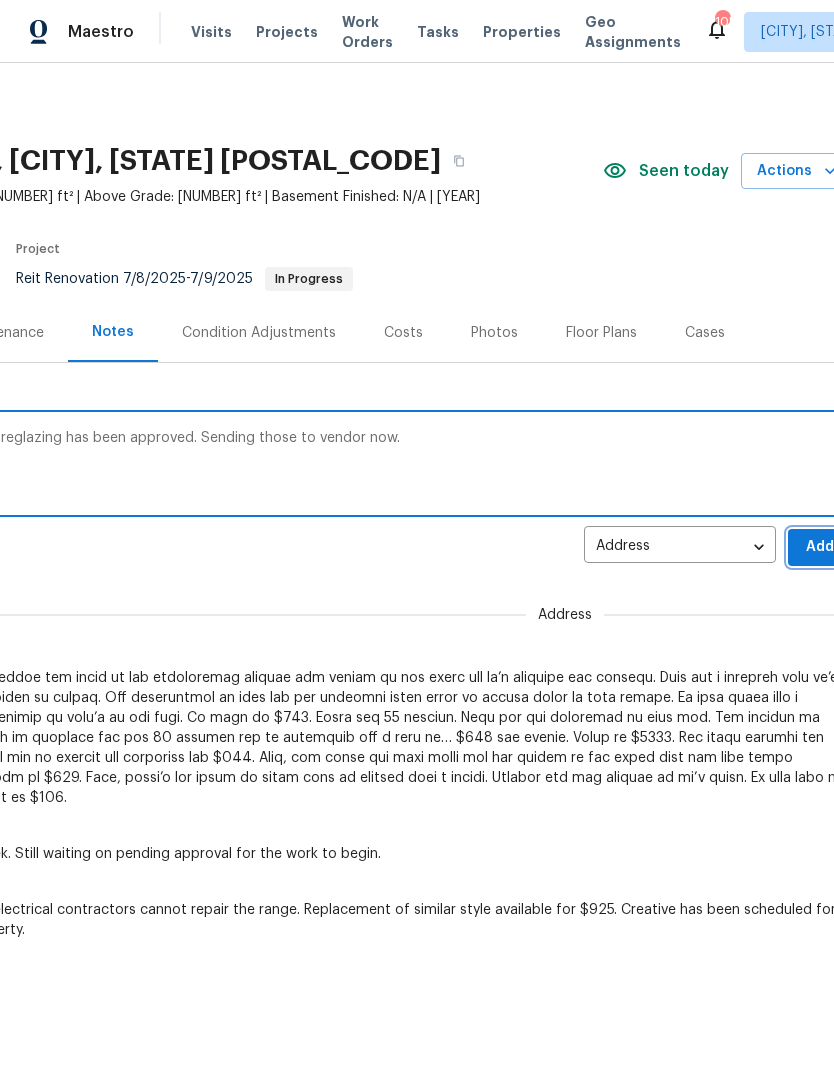 click on "Add" at bounding box center [820, 547] 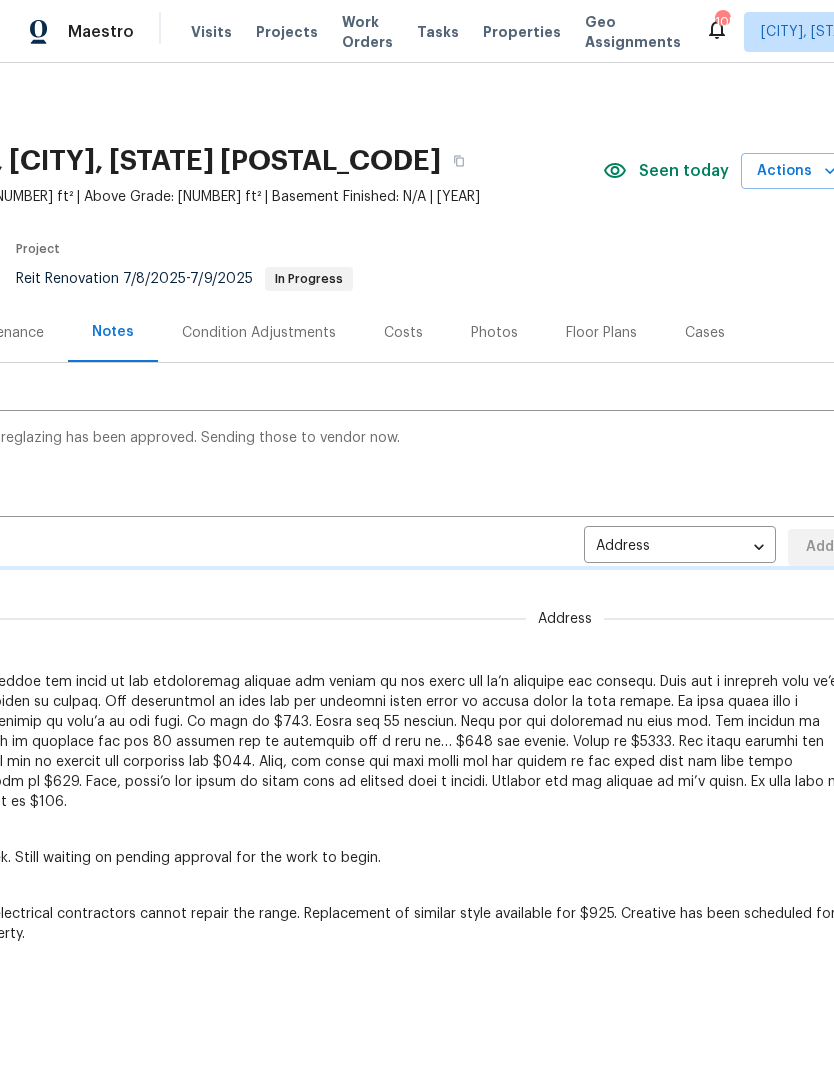type 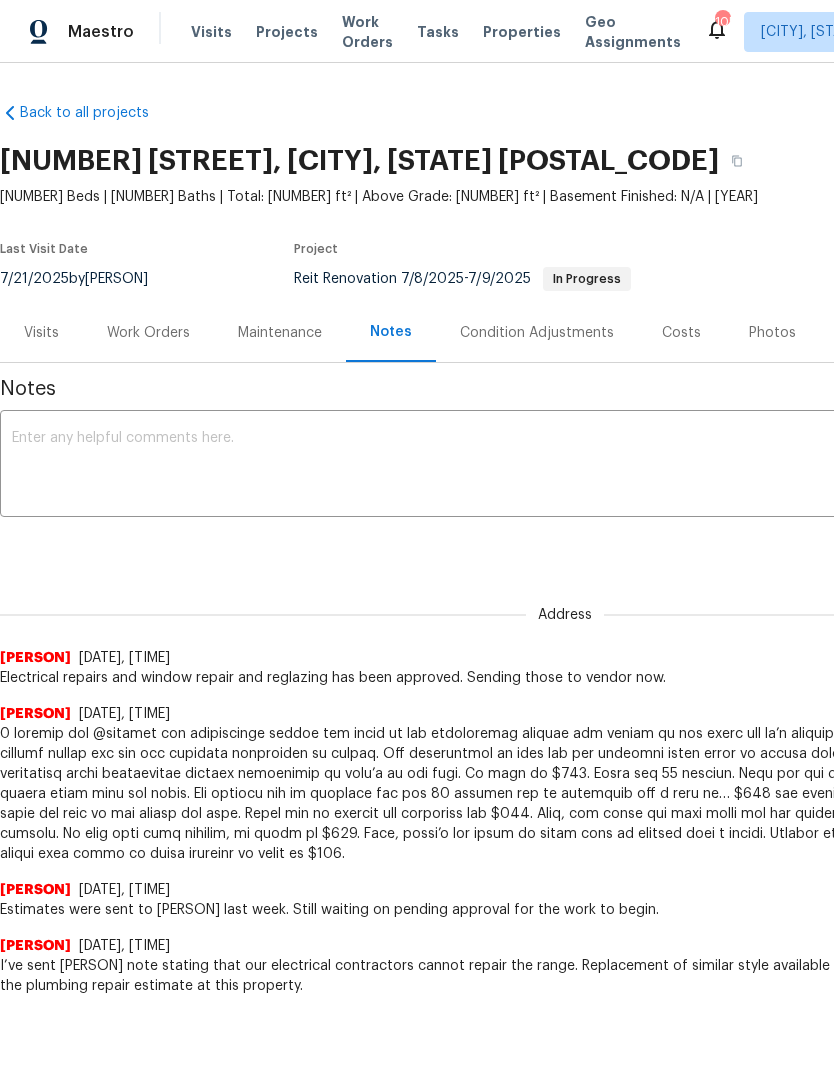 scroll, scrollTop: 0, scrollLeft: 0, axis: both 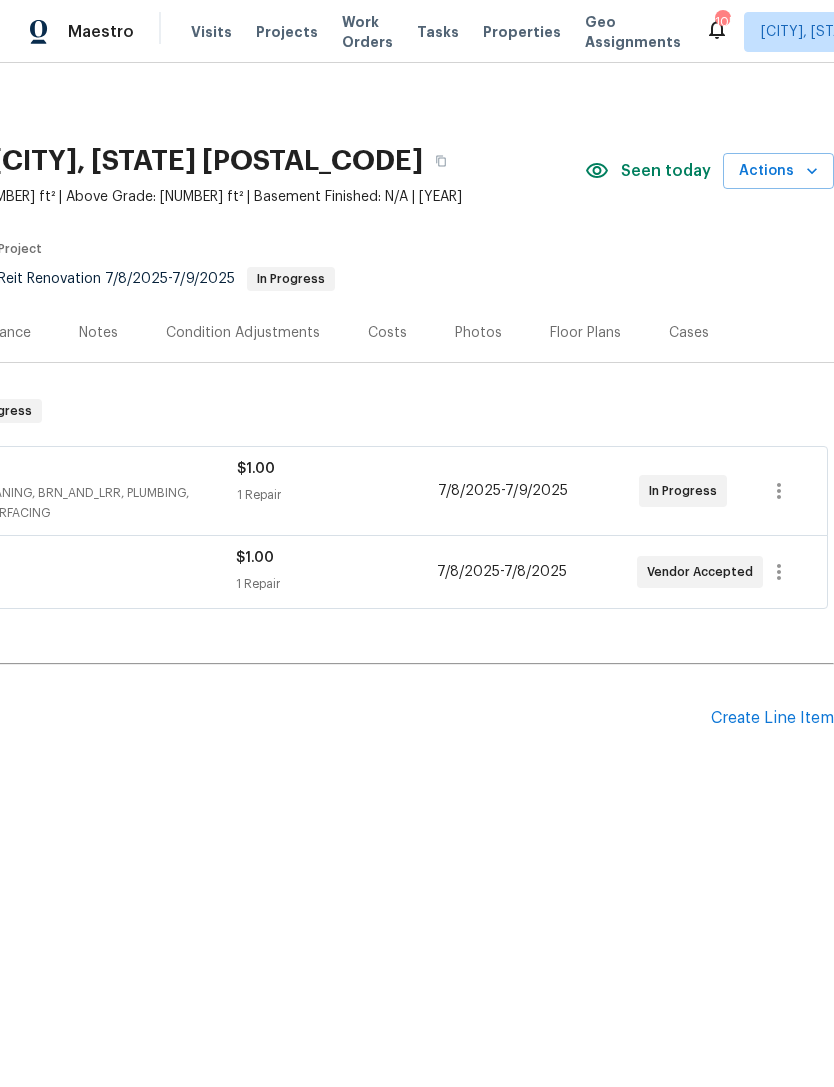 click on "Create Line Item" at bounding box center (772, 718) 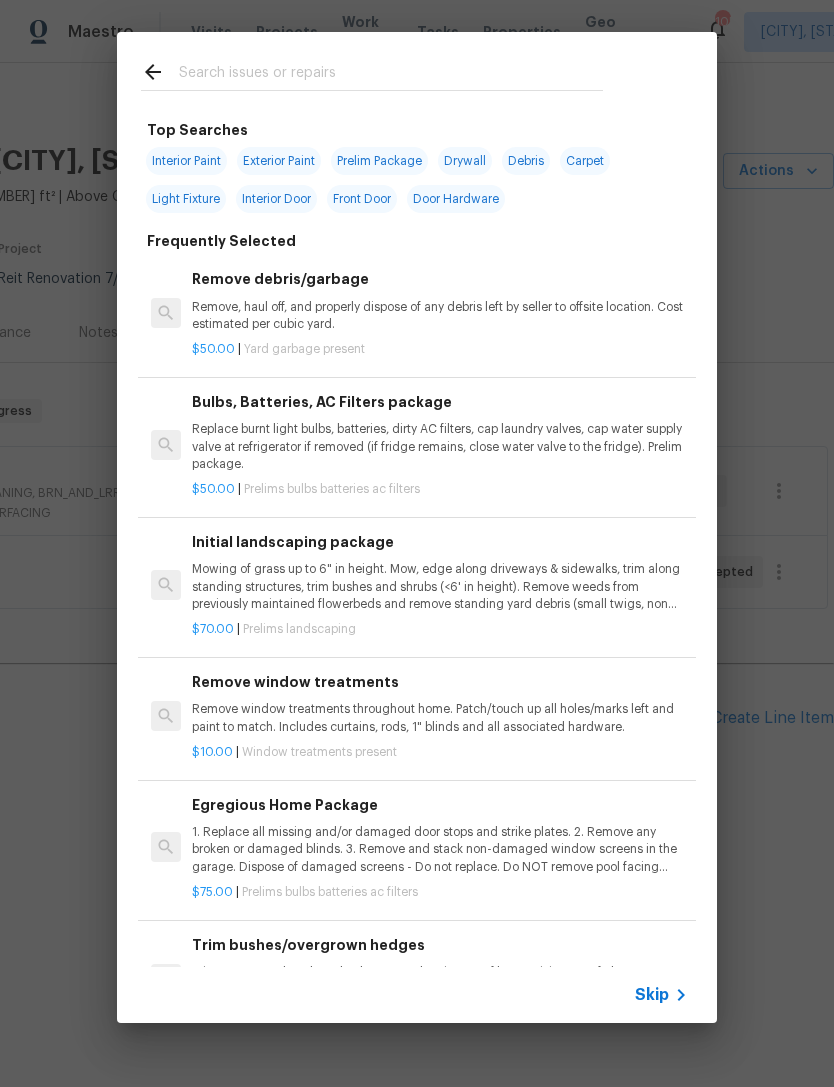 click at bounding box center [391, 75] 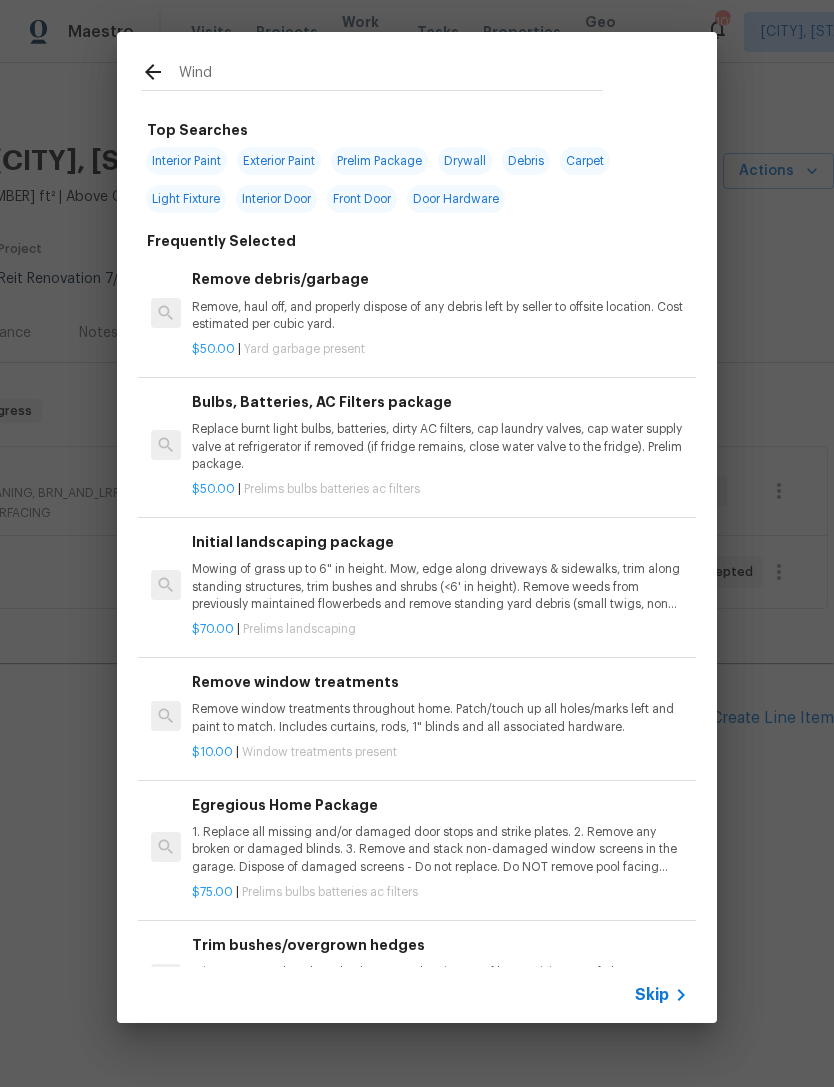 type on "Windo" 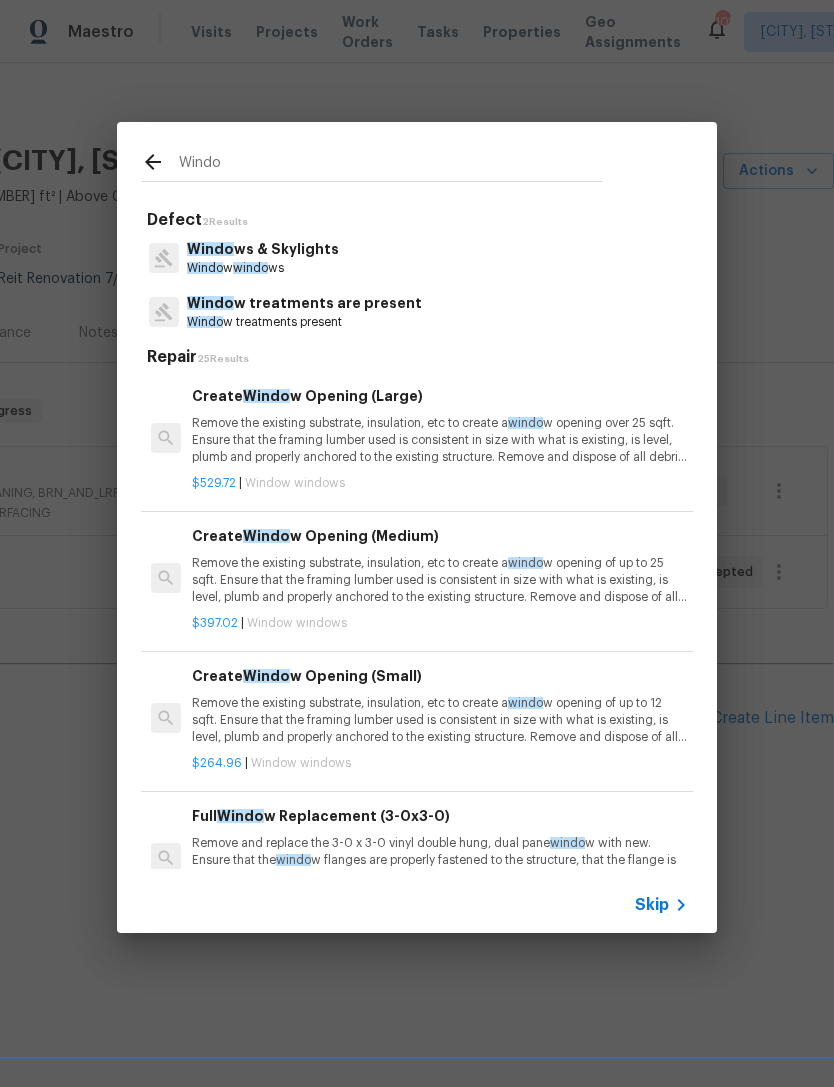 click on "Windo ws & Skylights" at bounding box center (263, 249) 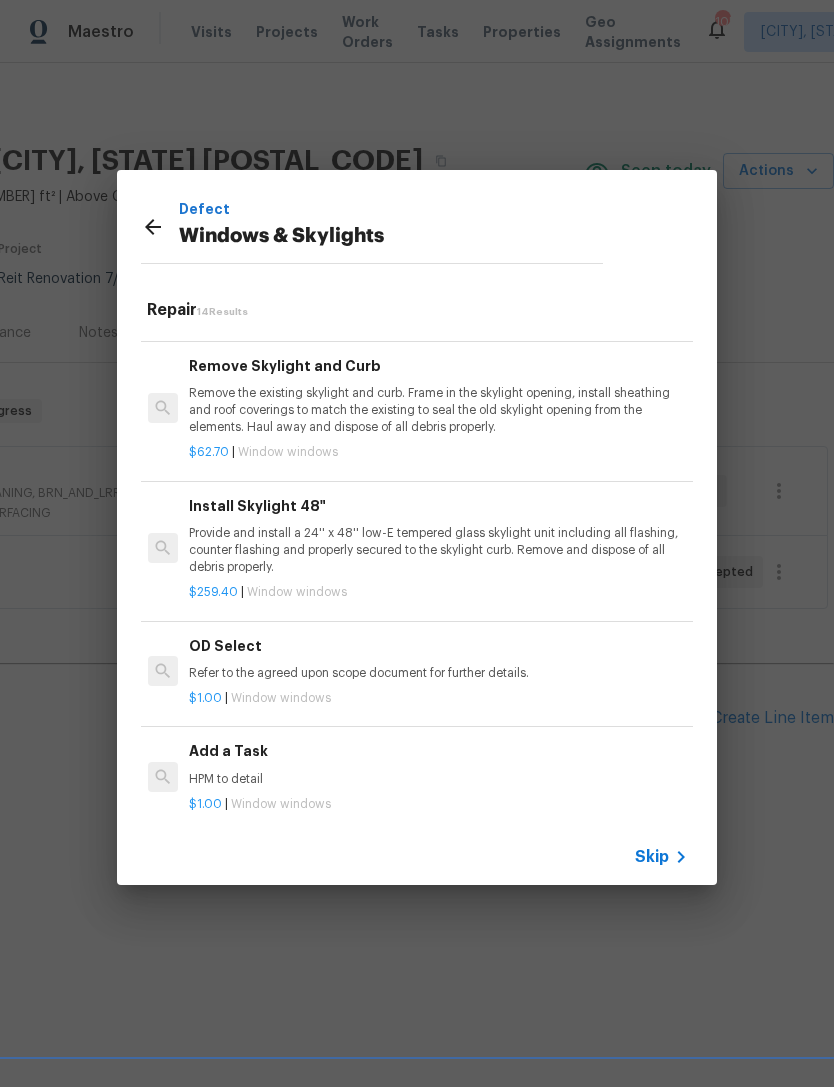 scroll, scrollTop: 1330, scrollLeft: 3, axis: both 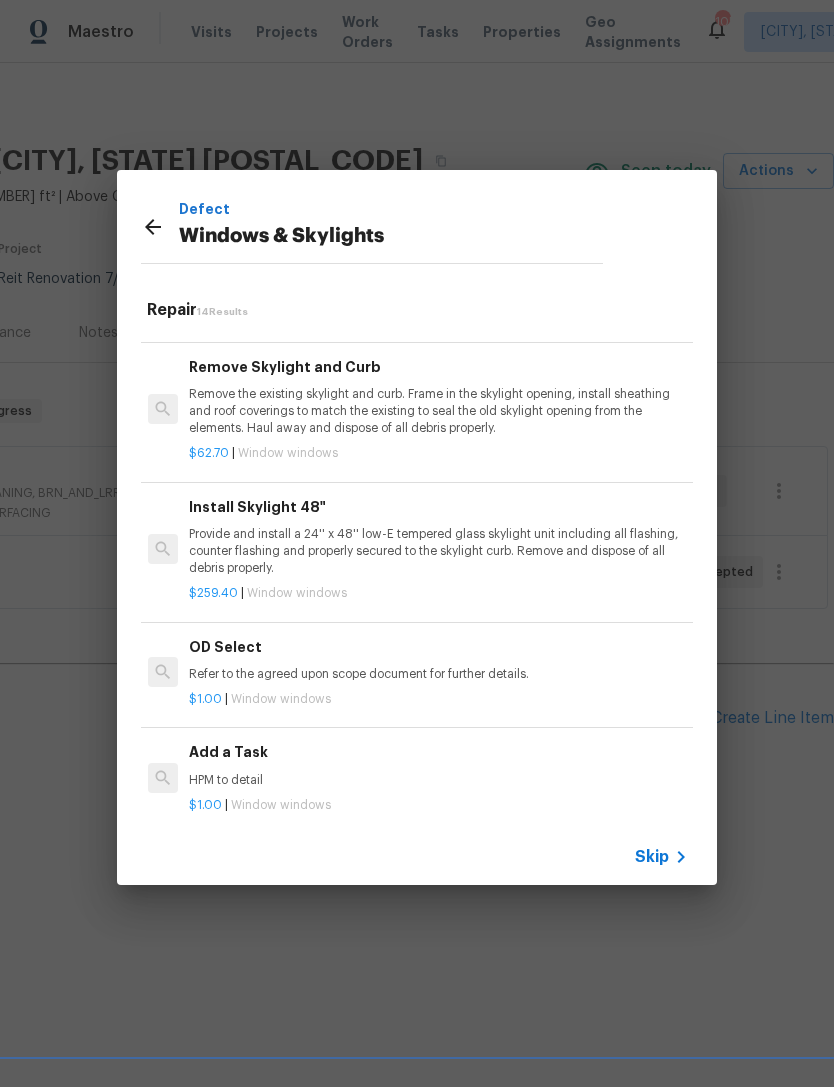 click on "Add a Task" at bounding box center [437, 752] 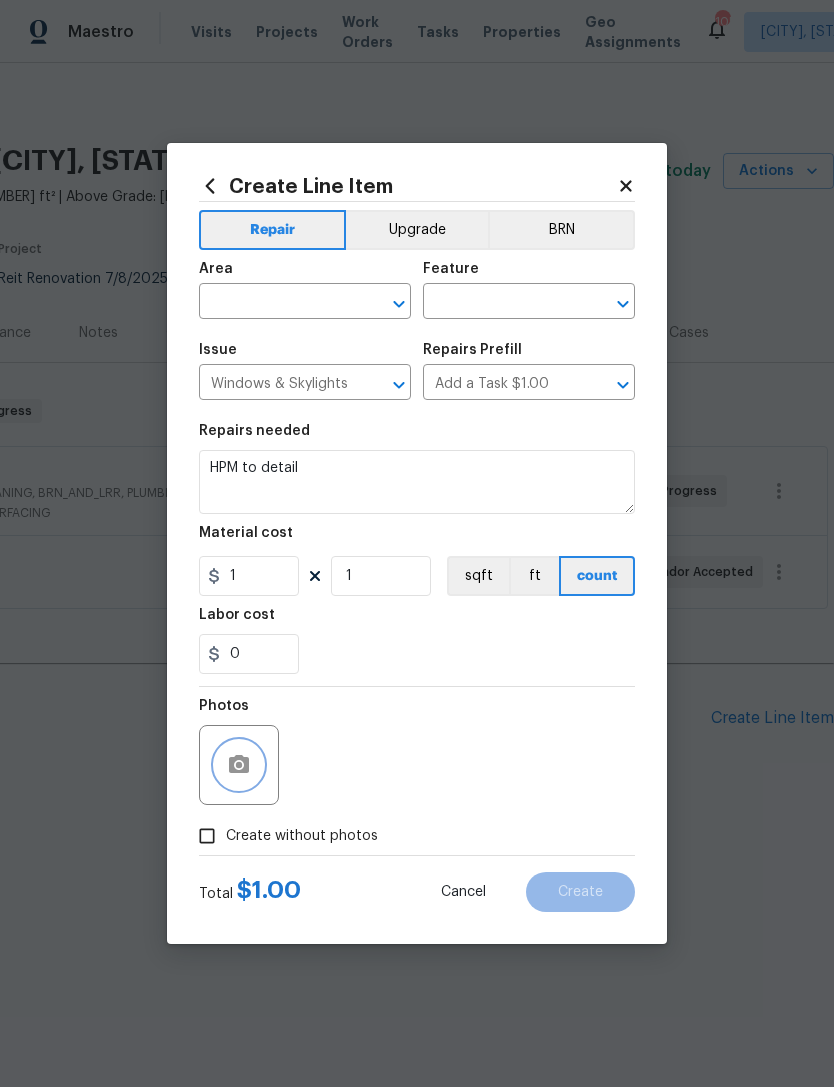 click 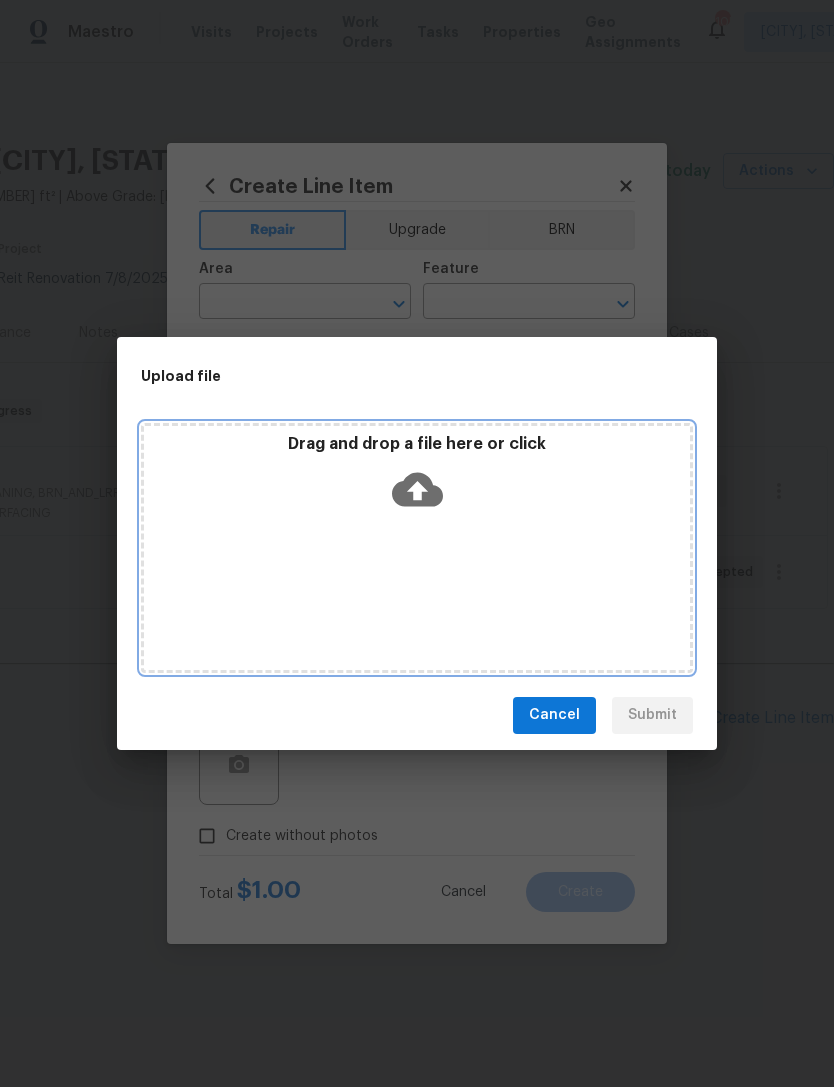 click 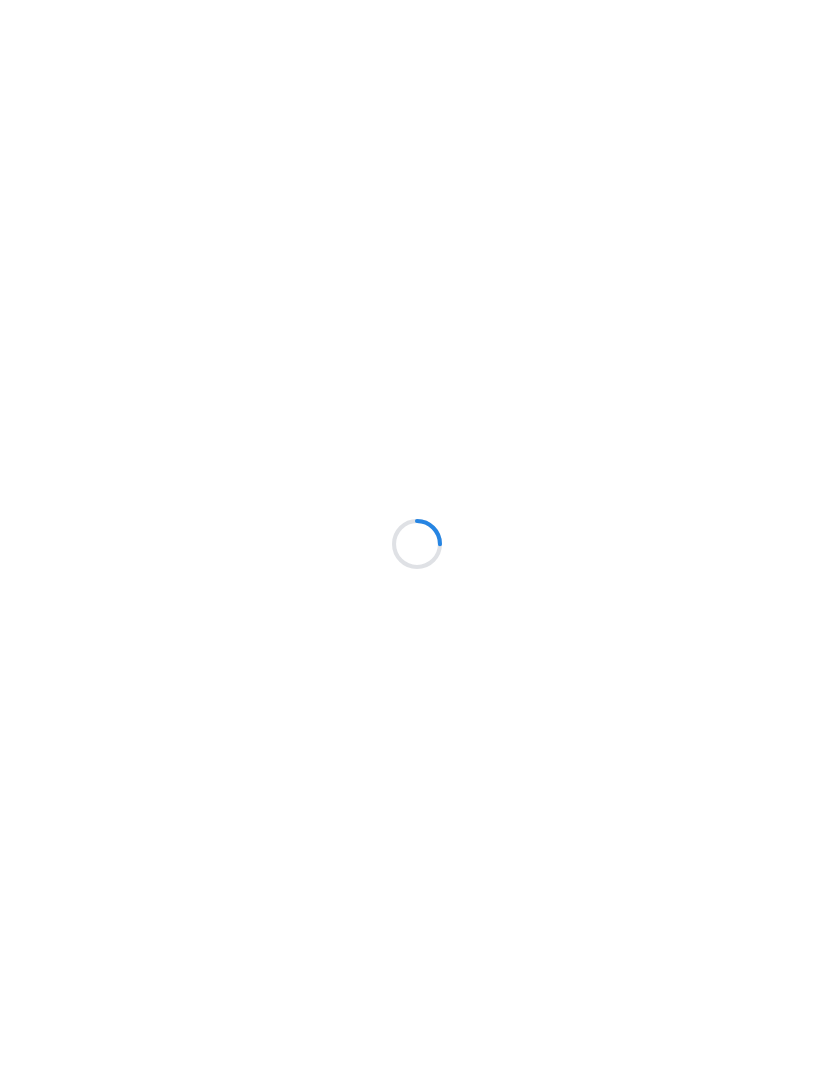 scroll, scrollTop: 0, scrollLeft: 0, axis: both 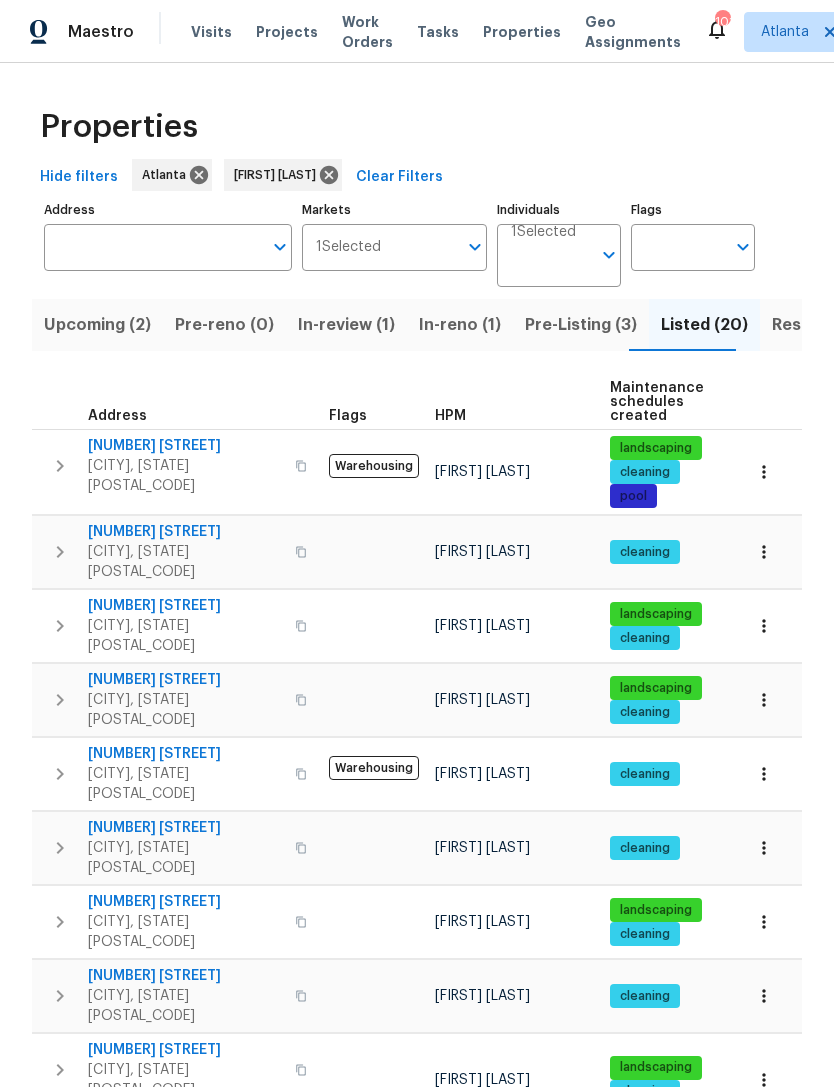 click on "In-reno (1)" at bounding box center (460, 325) 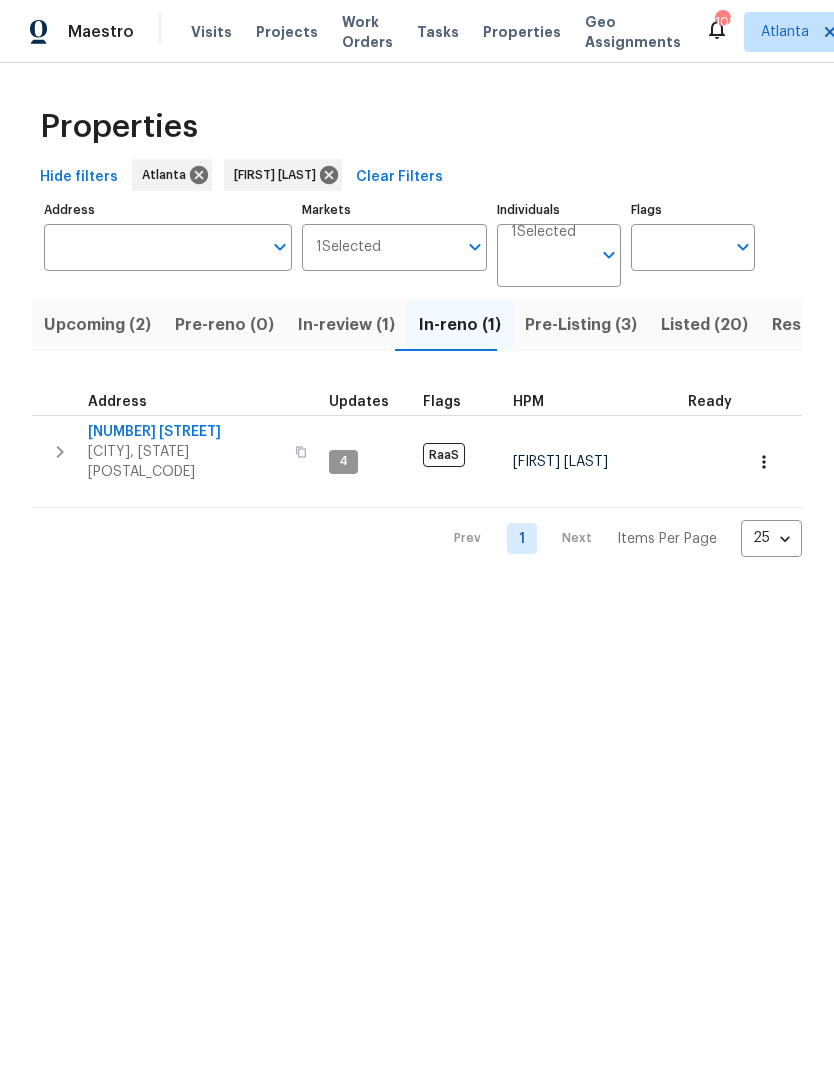 click on "Pre-Listing (3)" at bounding box center [581, 325] 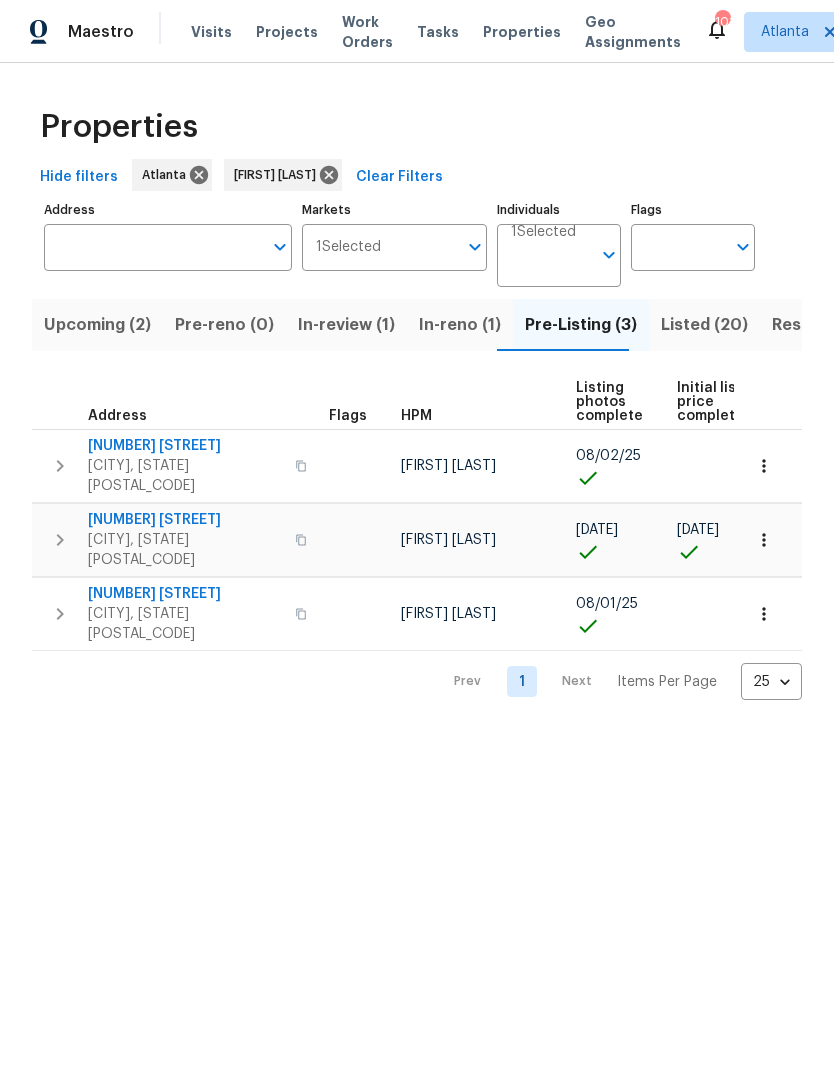 click on "In-reno (1)" at bounding box center [460, 325] 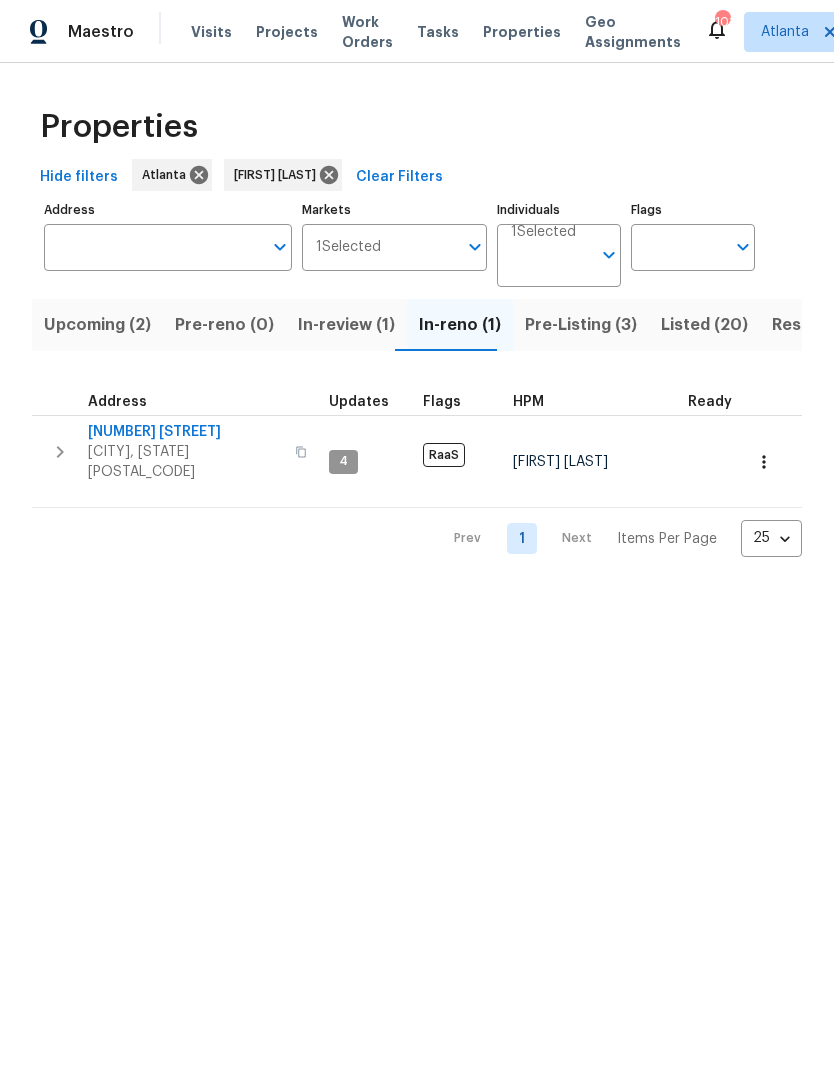 click on "Upcoming (2)" at bounding box center (97, 325) 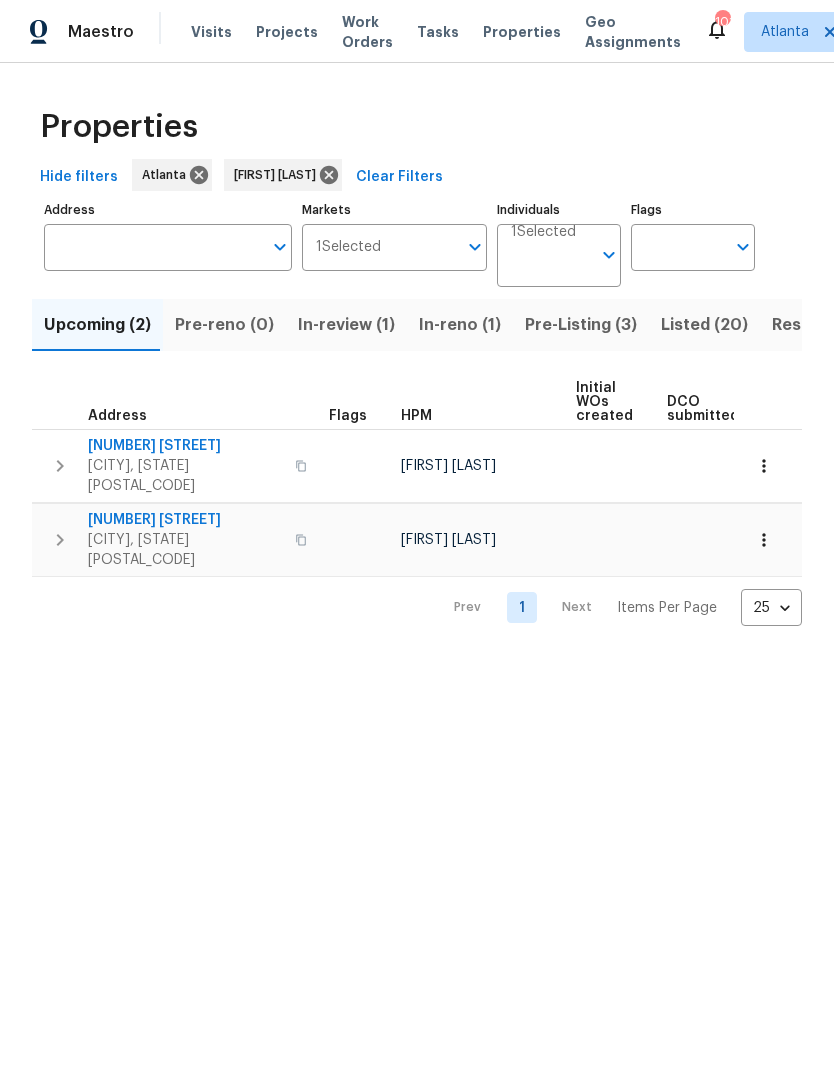 scroll, scrollTop: 0, scrollLeft: 0, axis: both 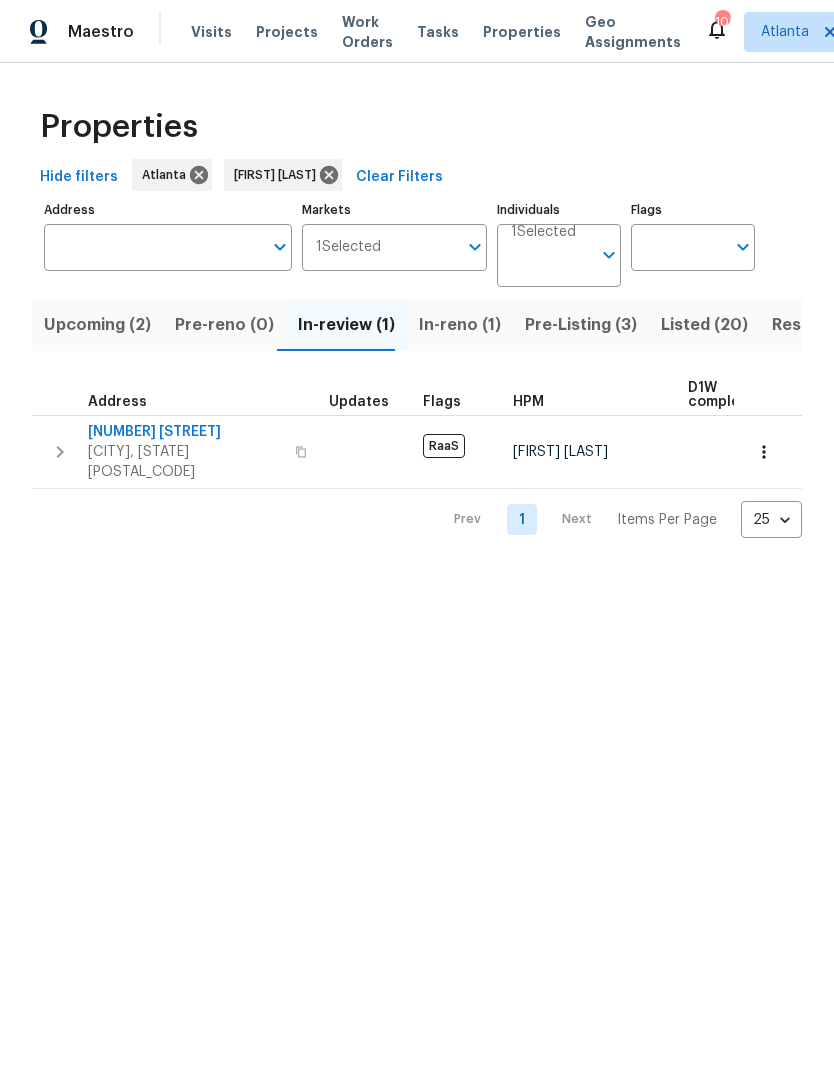 click on "In-reno (1)" at bounding box center (460, 325) 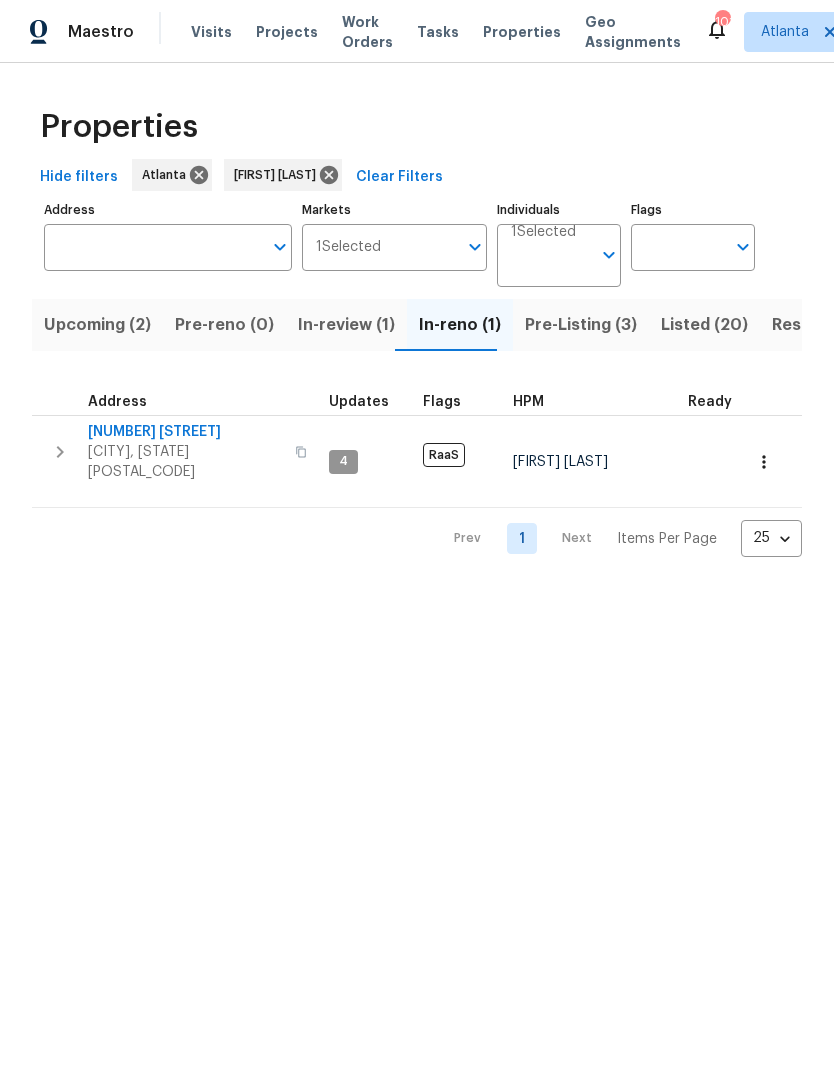 click on "Pre-Listing (3)" at bounding box center [581, 325] 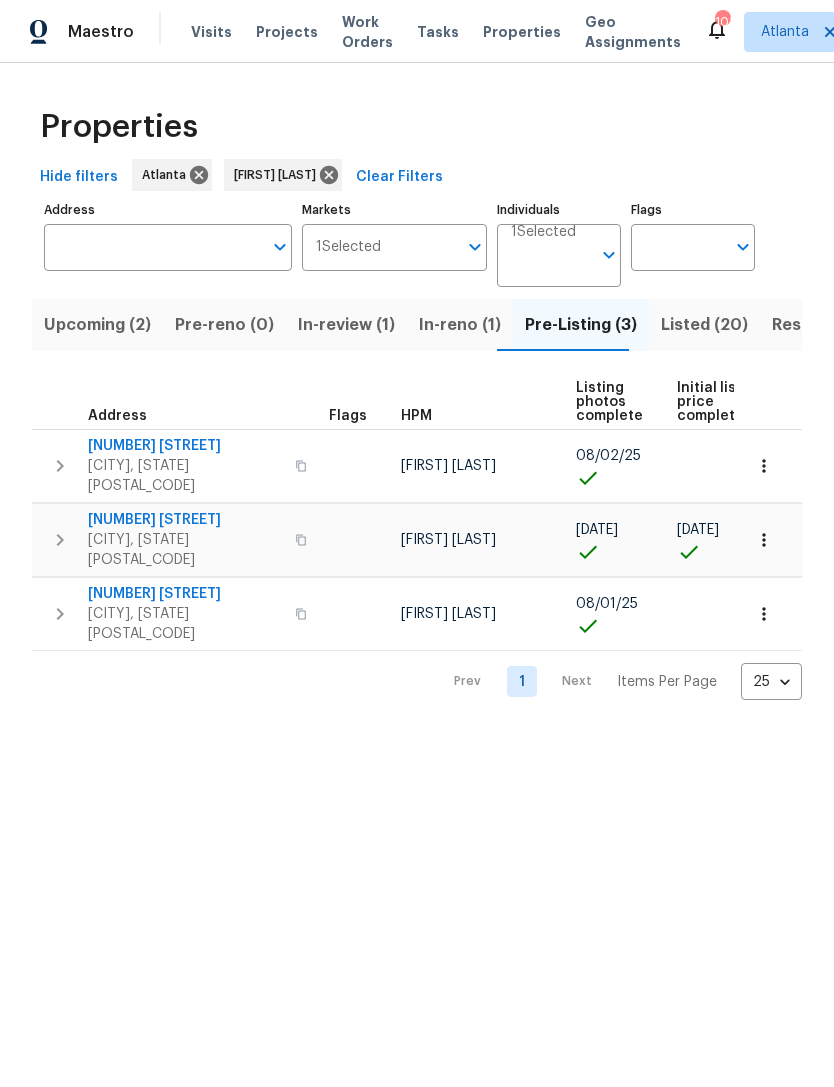 scroll, scrollTop: 0, scrollLeft: 0, axis: both 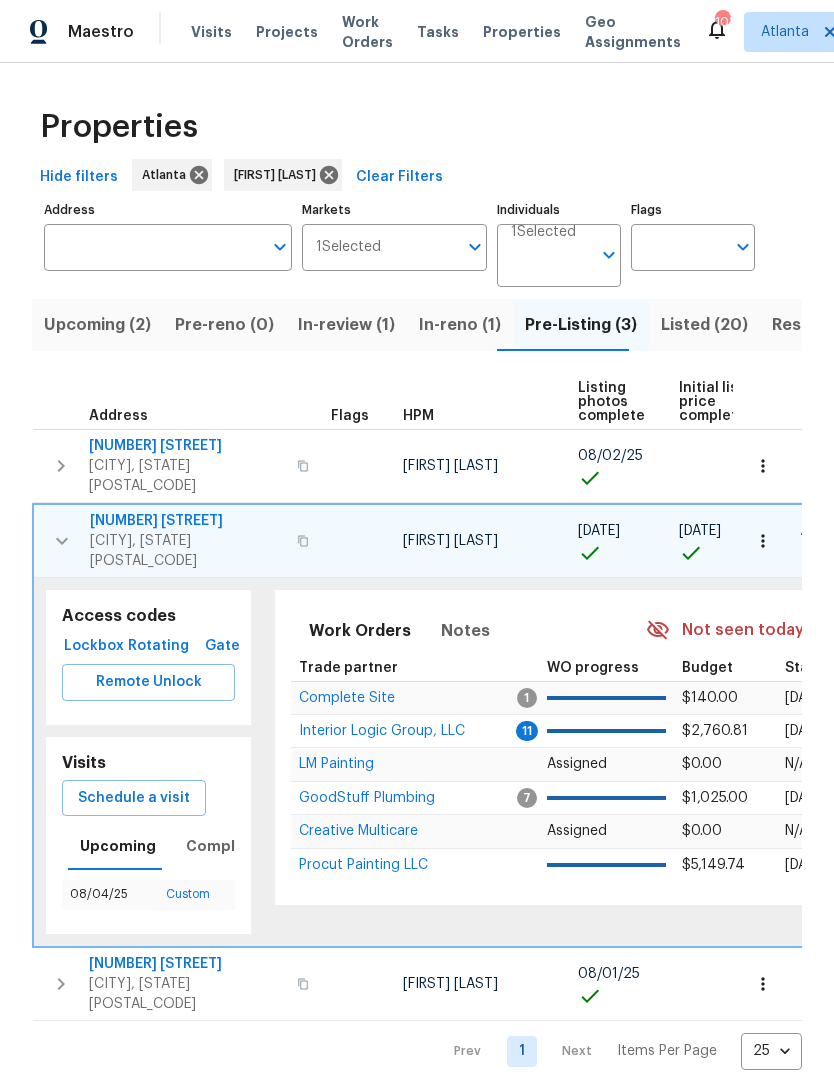 click on "LM Painting" at bounding box center (336, 764) 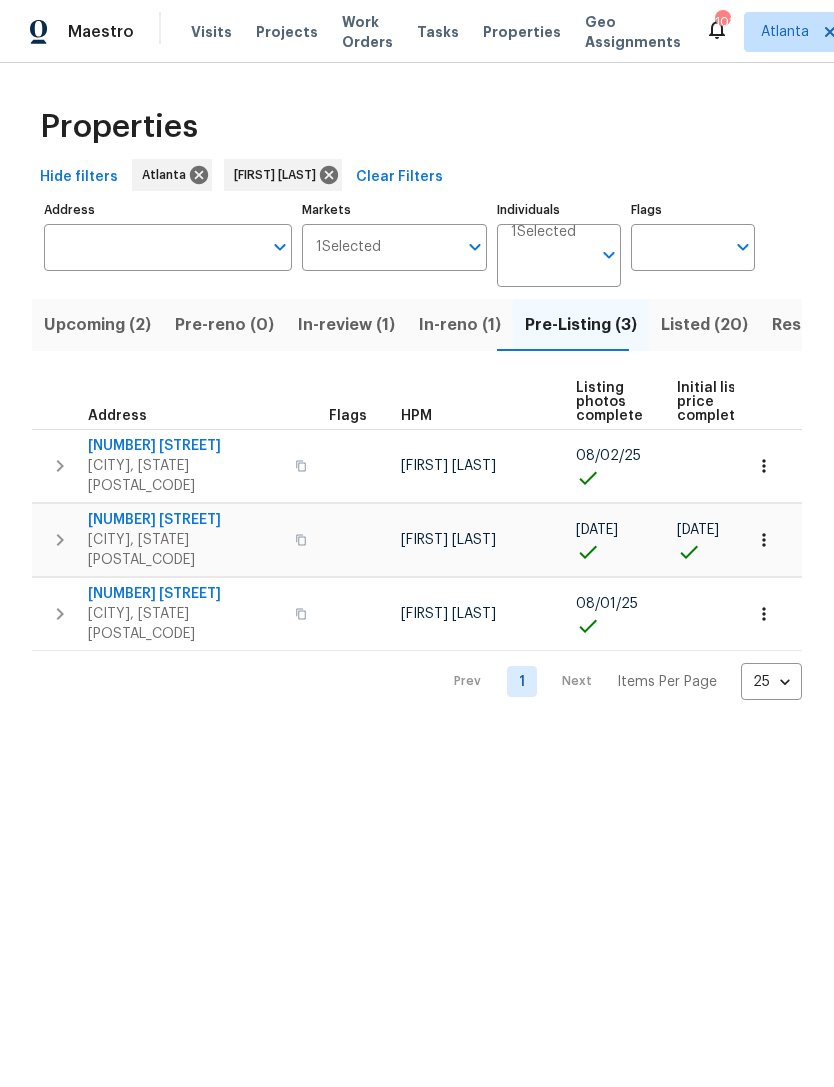 click 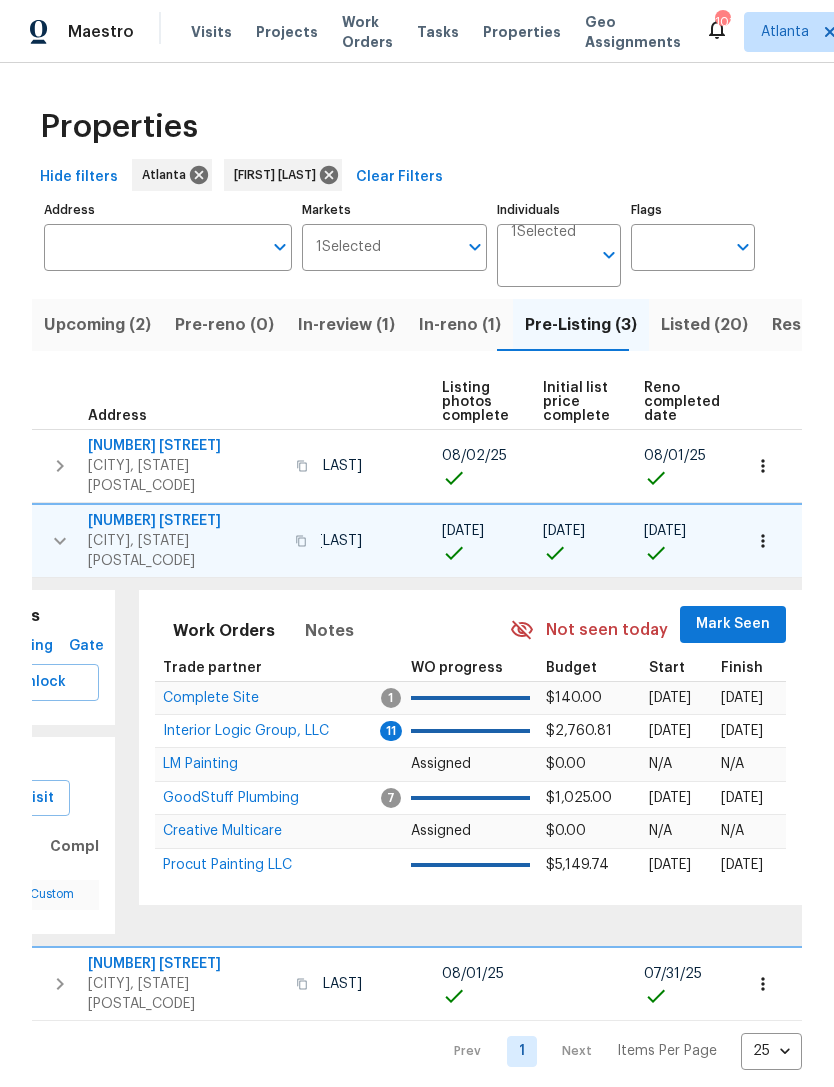 scroll, scrollTop: 0, scrollLeft: 135, axis: horizontal 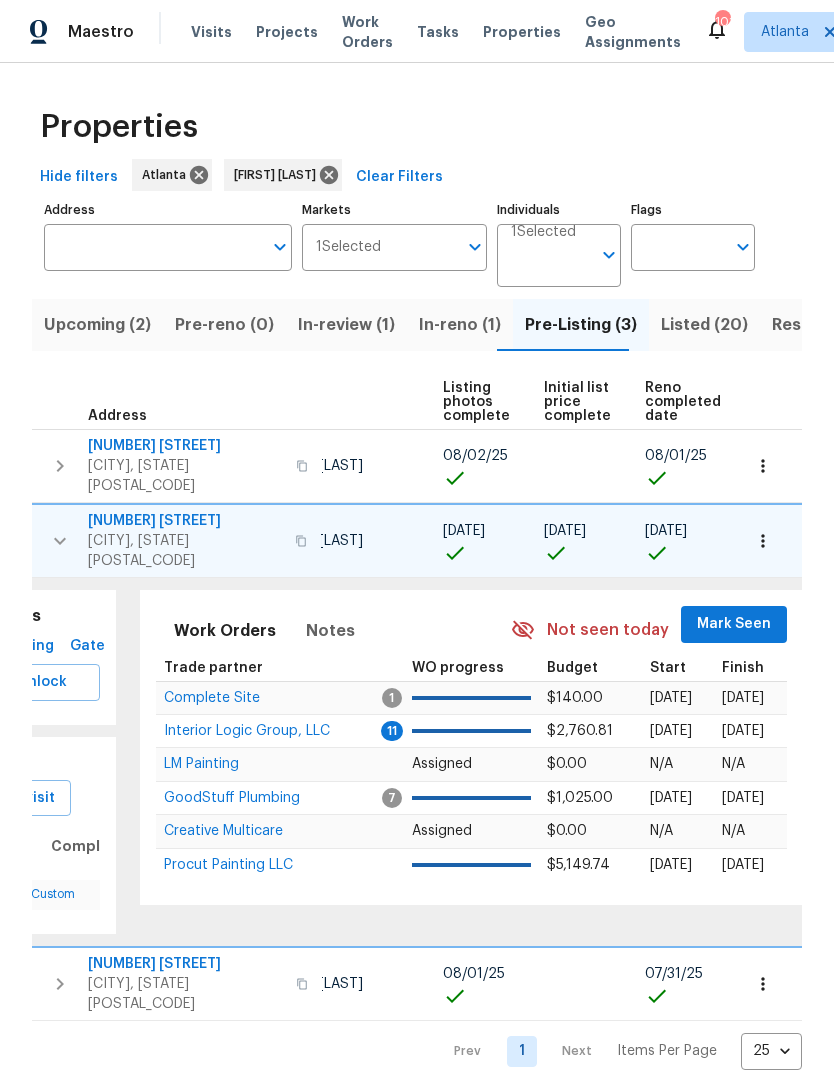click 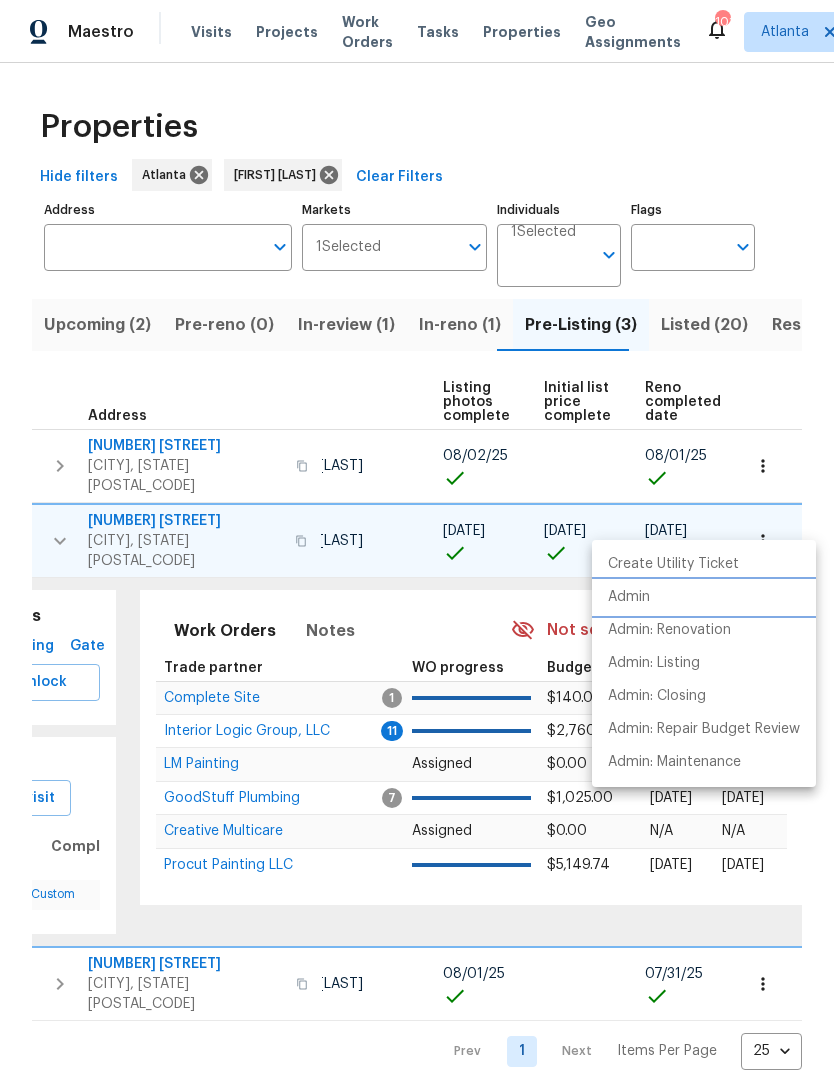 click on "Admin" at bounding box center [704, 597] 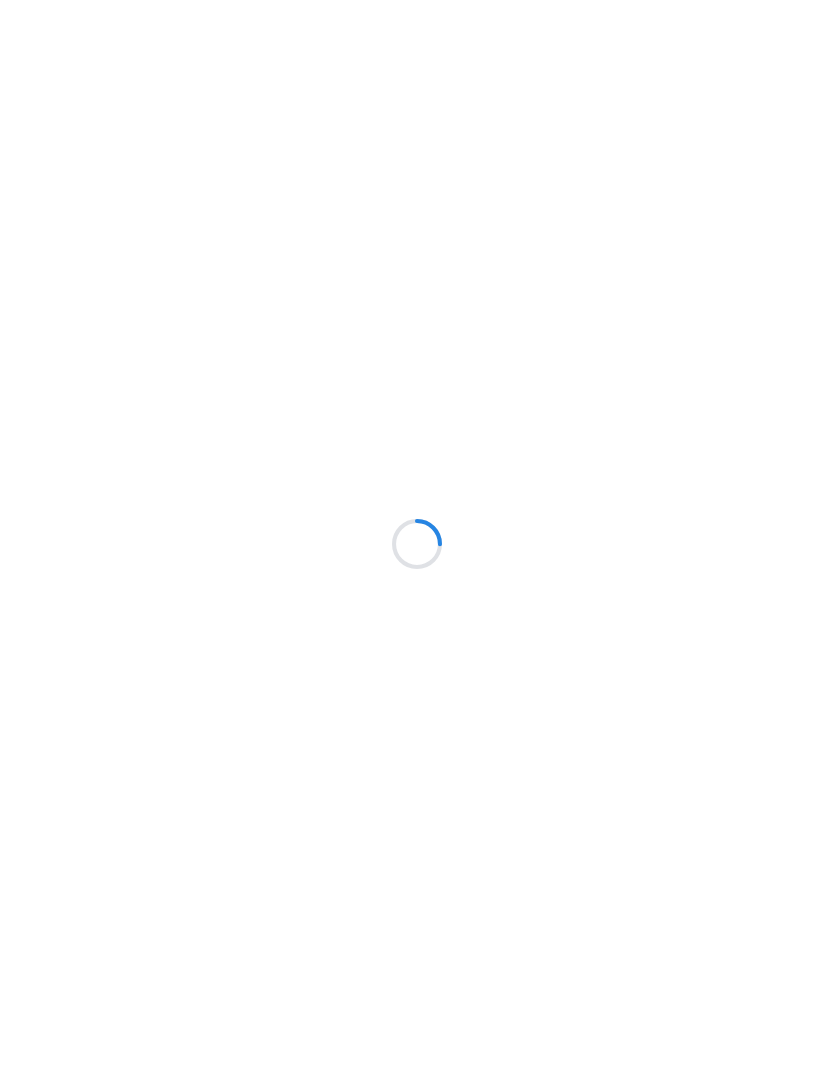 scroll, scrollTop: 0, scrollLeft: 0, axis: both 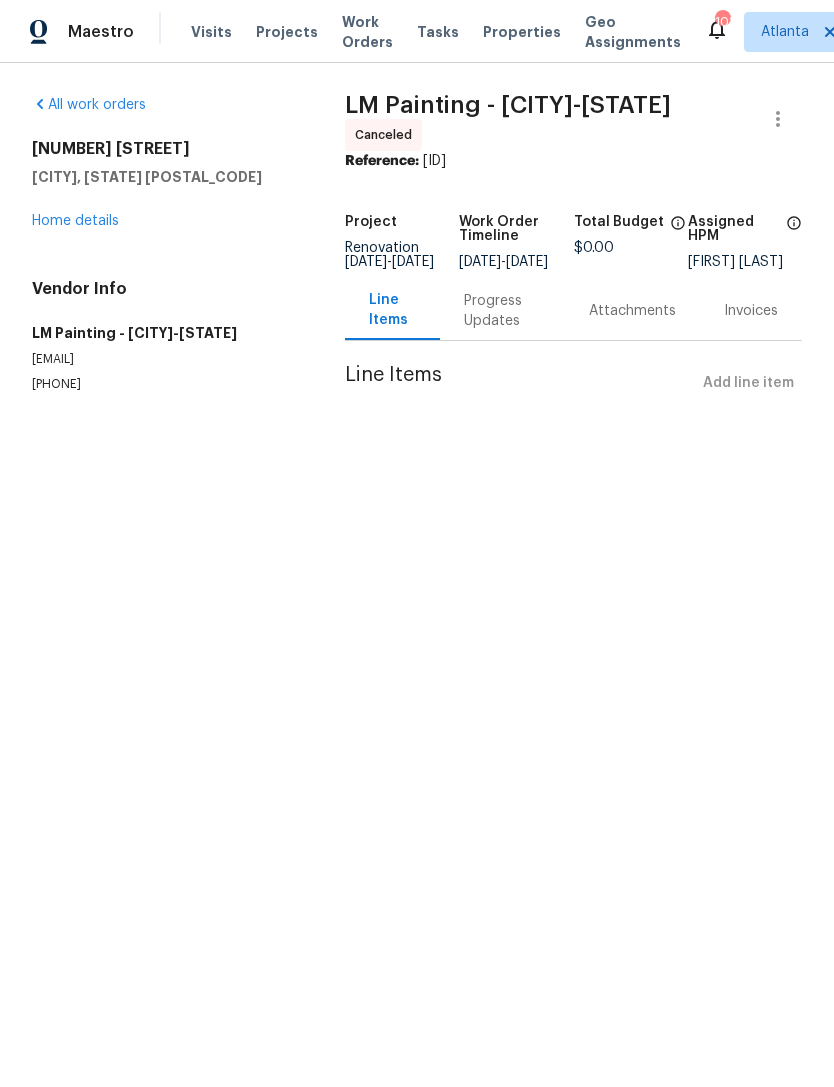 click on "Home details" at bounding box center [75, 221] 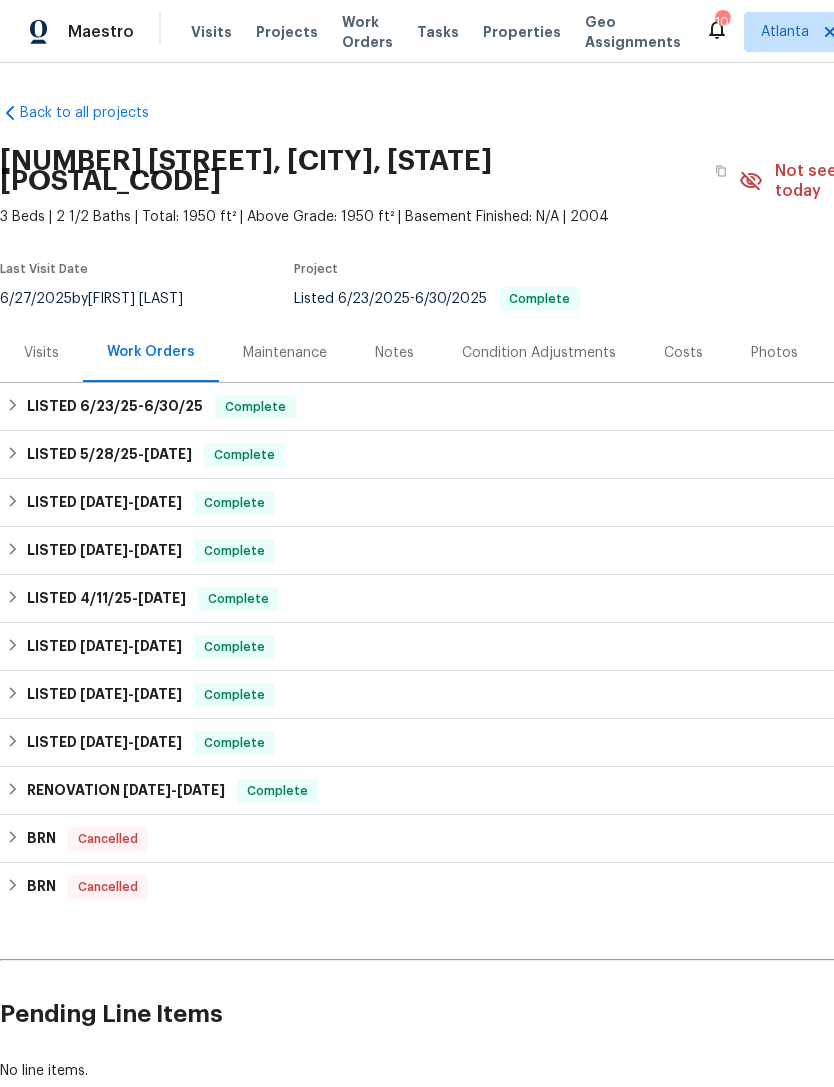click on "Notes" at bounding box center (394, 353) 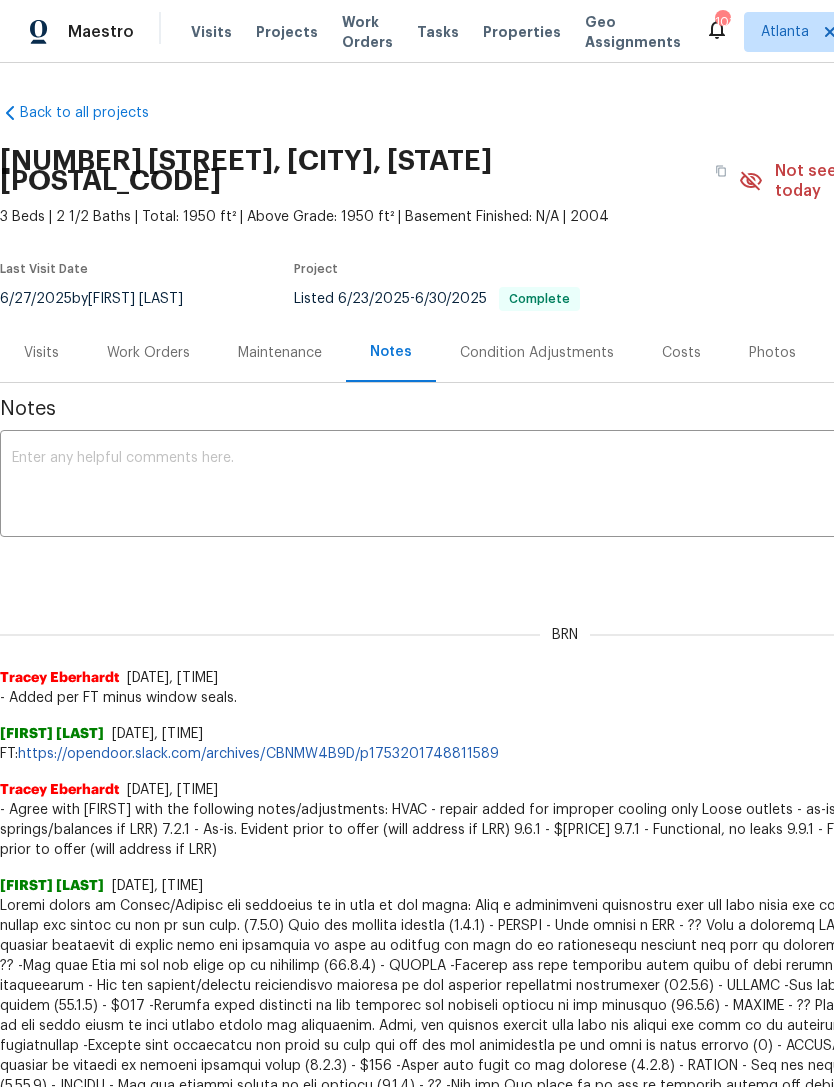 scroll, scrollTop: 0, scrollLeft: 0, axis: both 